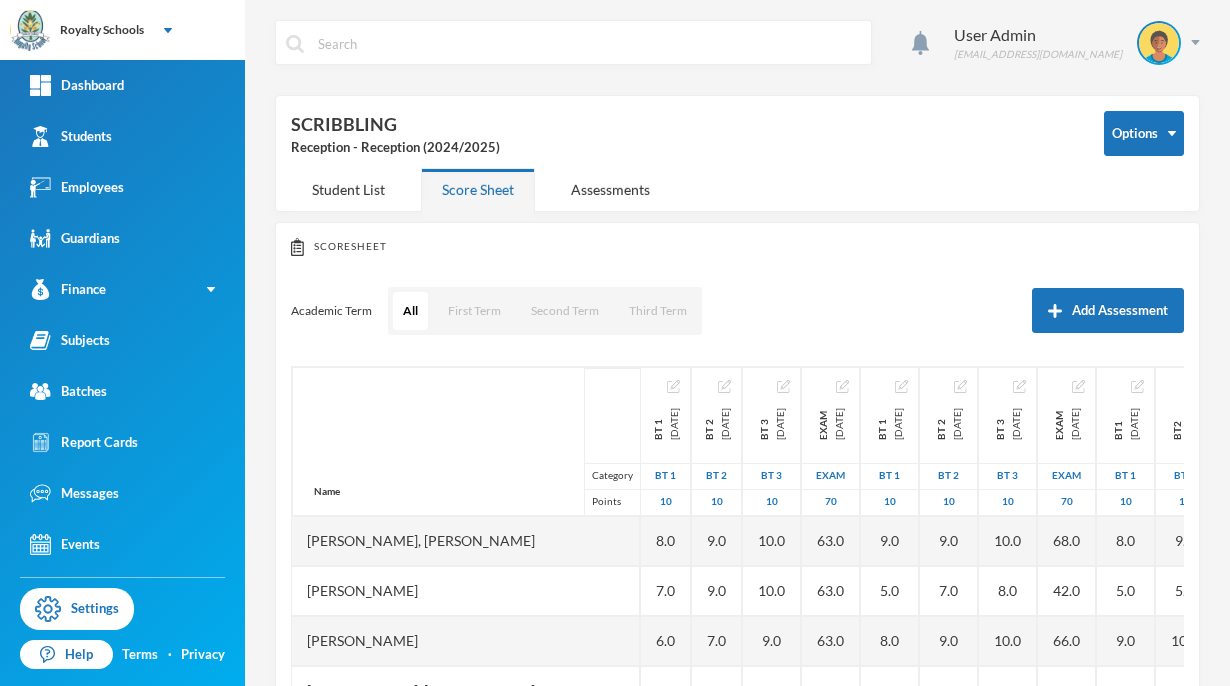 scroll, scrollTop: 0, scrollLeft: 0, axis: both 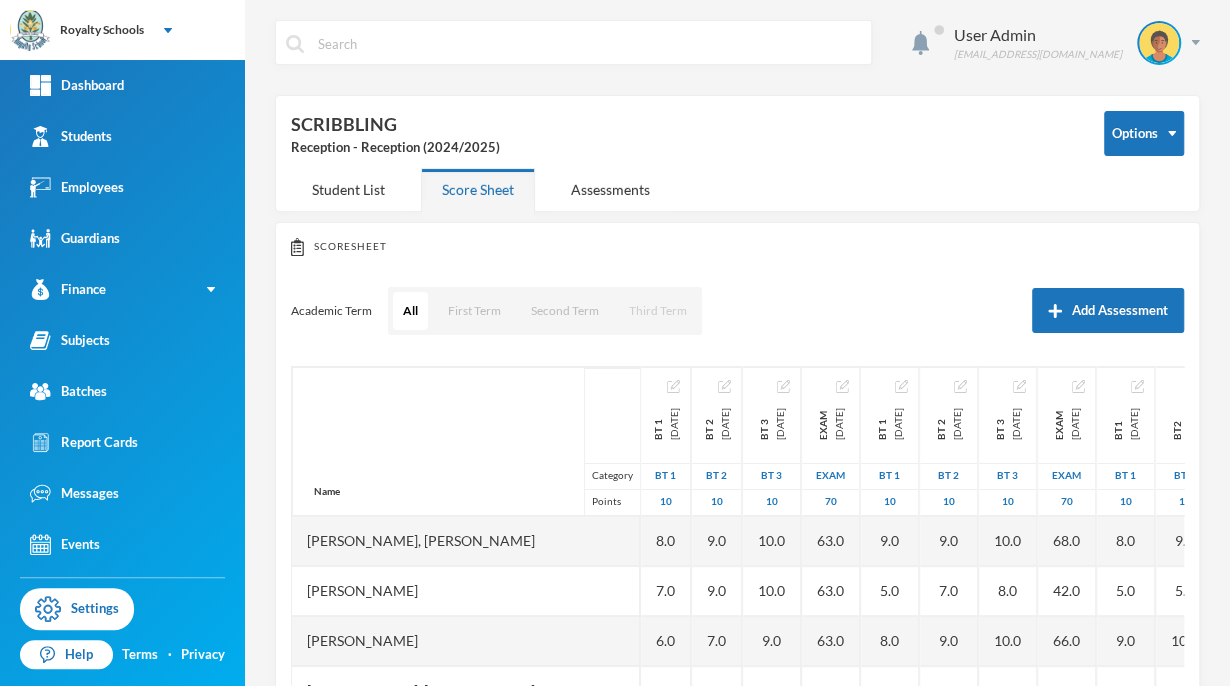click on "Third Term" at bounding box center [658, 311] 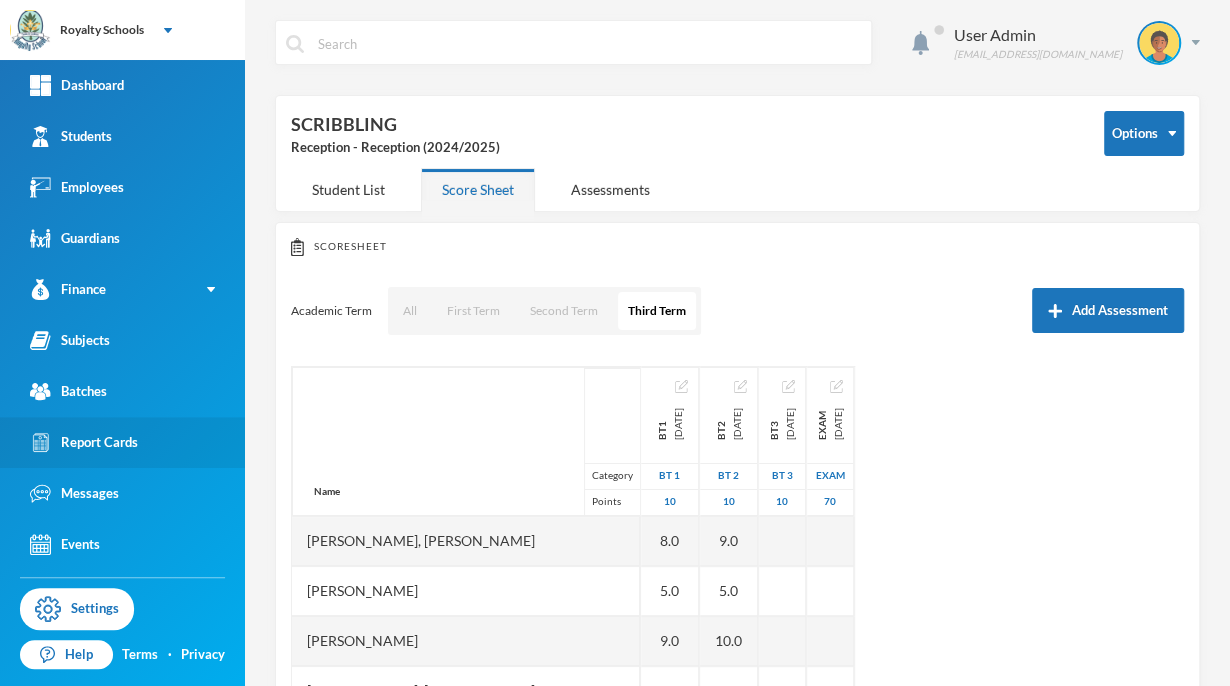 click on "Report Cards" at bounding box center [84, 442] 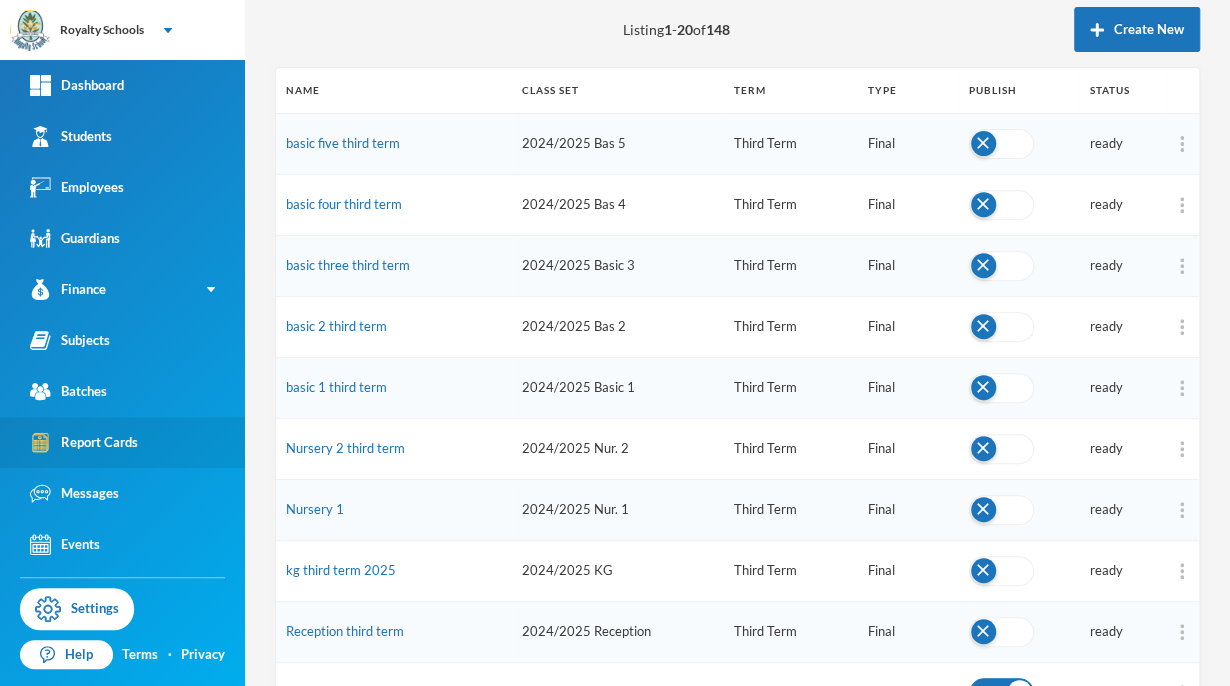 scroll, scrollTop: 224, scrollLeft: 0, axis: vertical 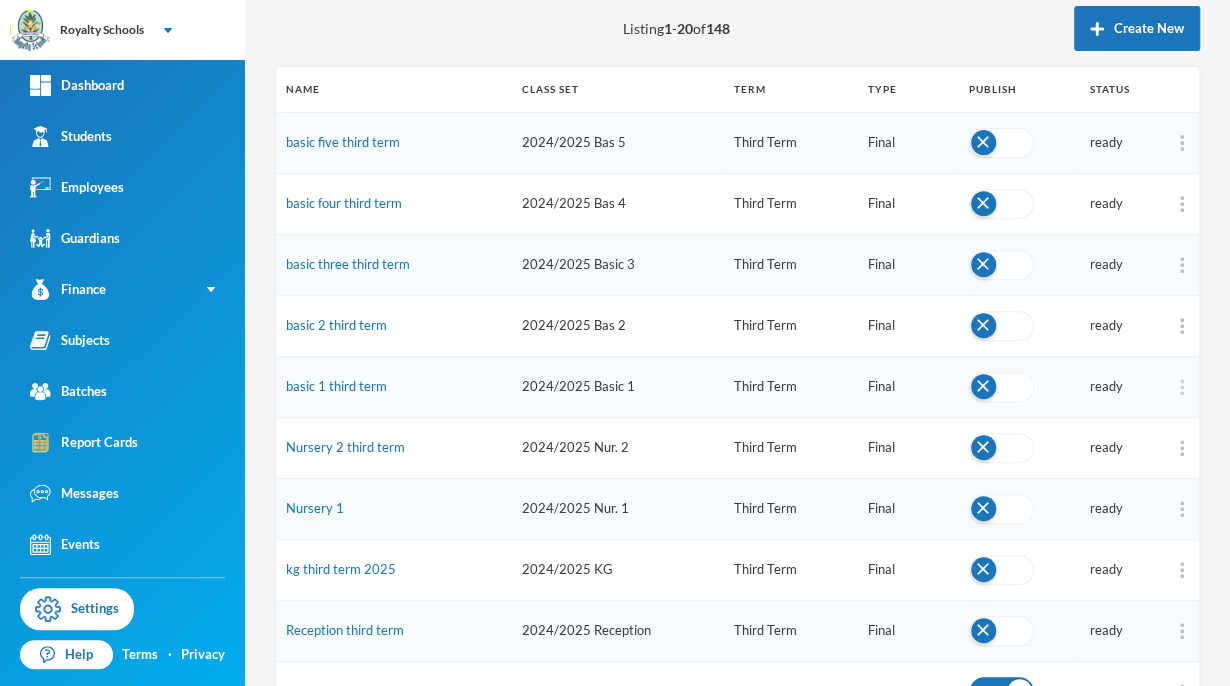 click at bounding box center [1182, 387] 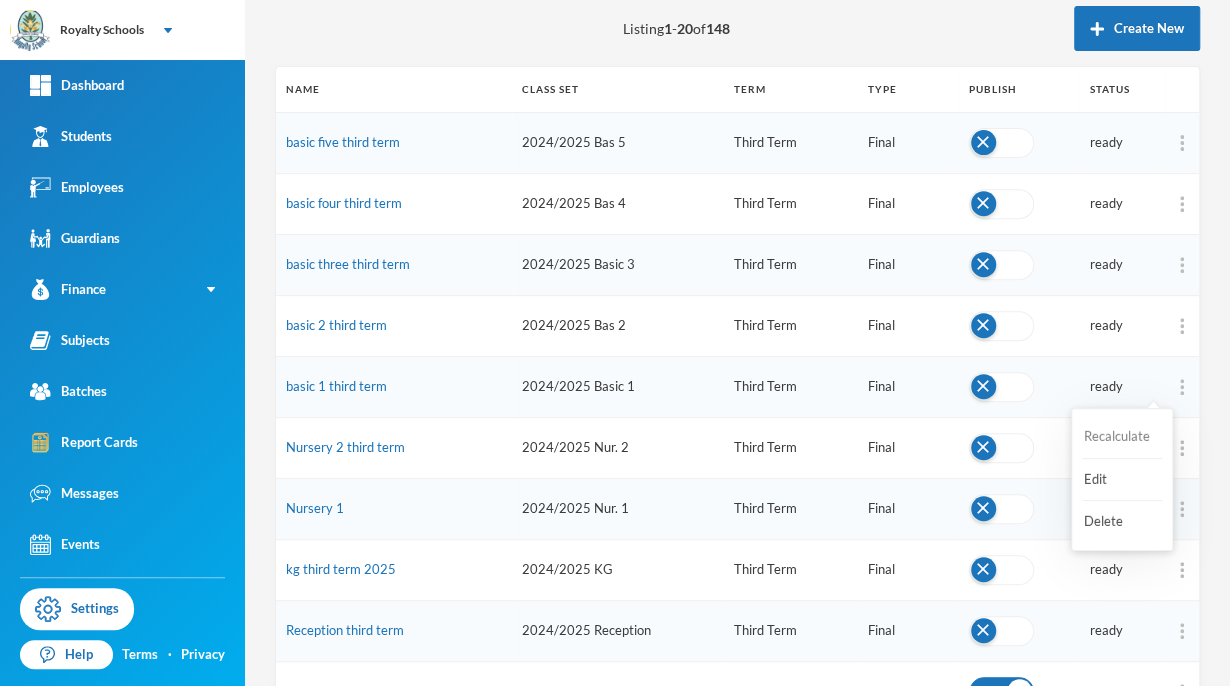 click on "Recalculate" at bounding box center [1122, 437] 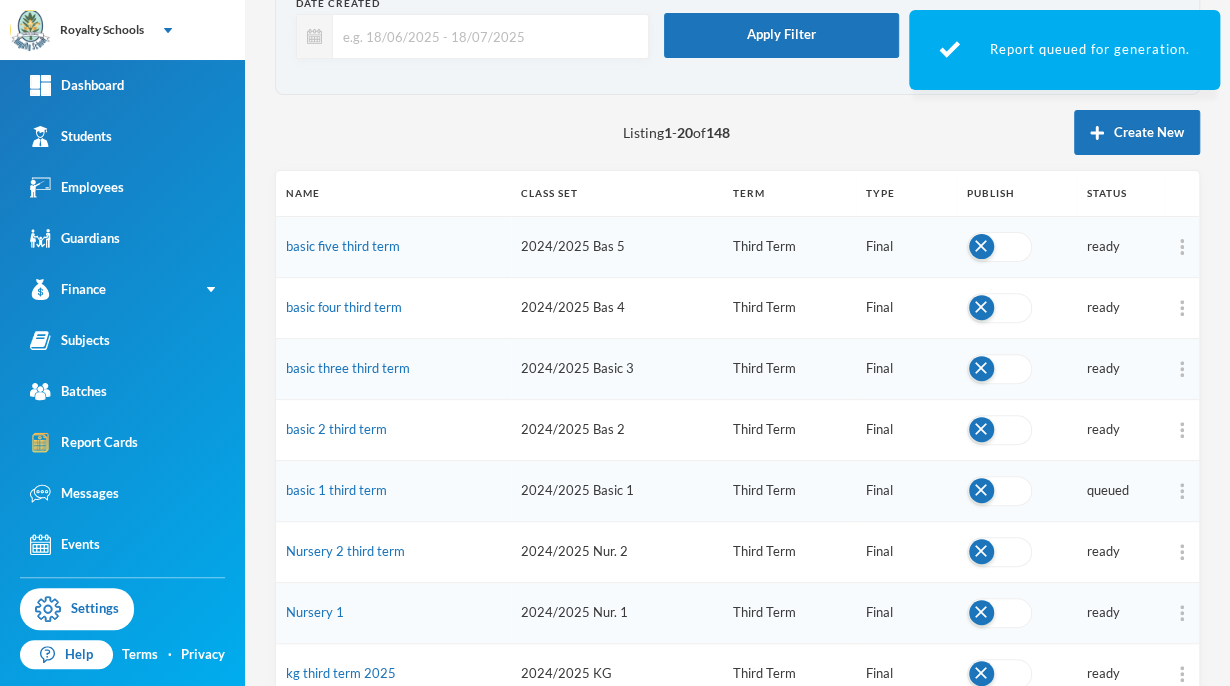 scroll, scrollTop: 122, scrollLeft: 0, axis: vertical 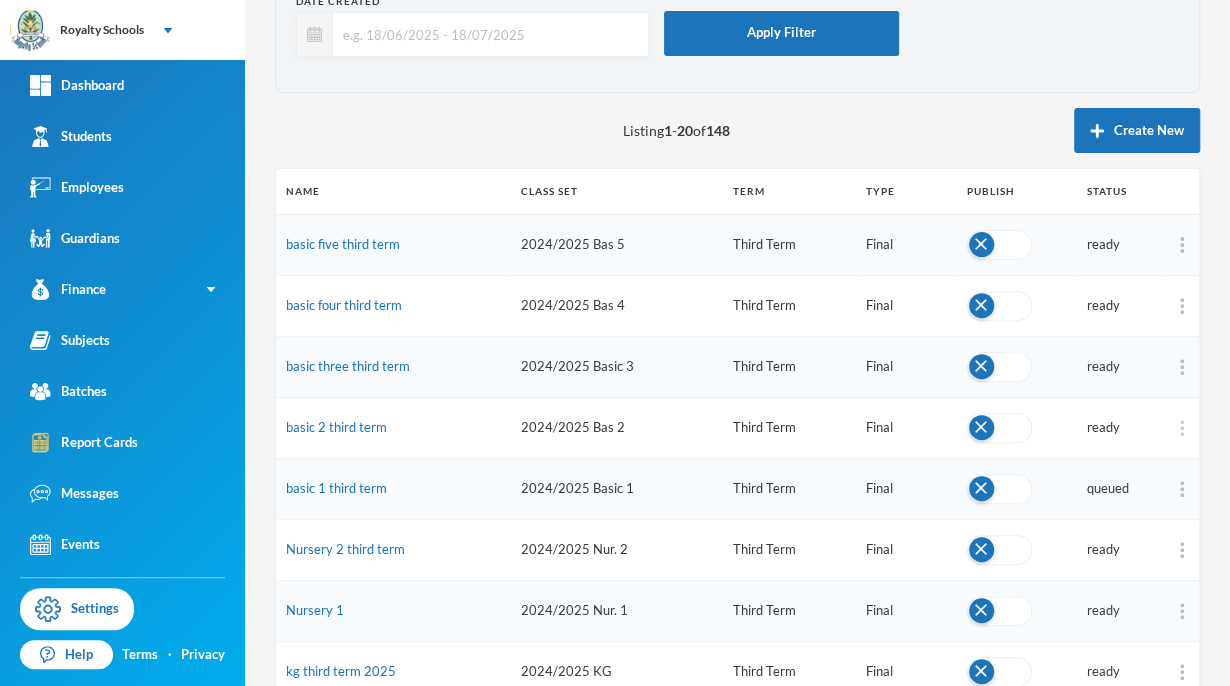 click at bounding box center (1182, 428) 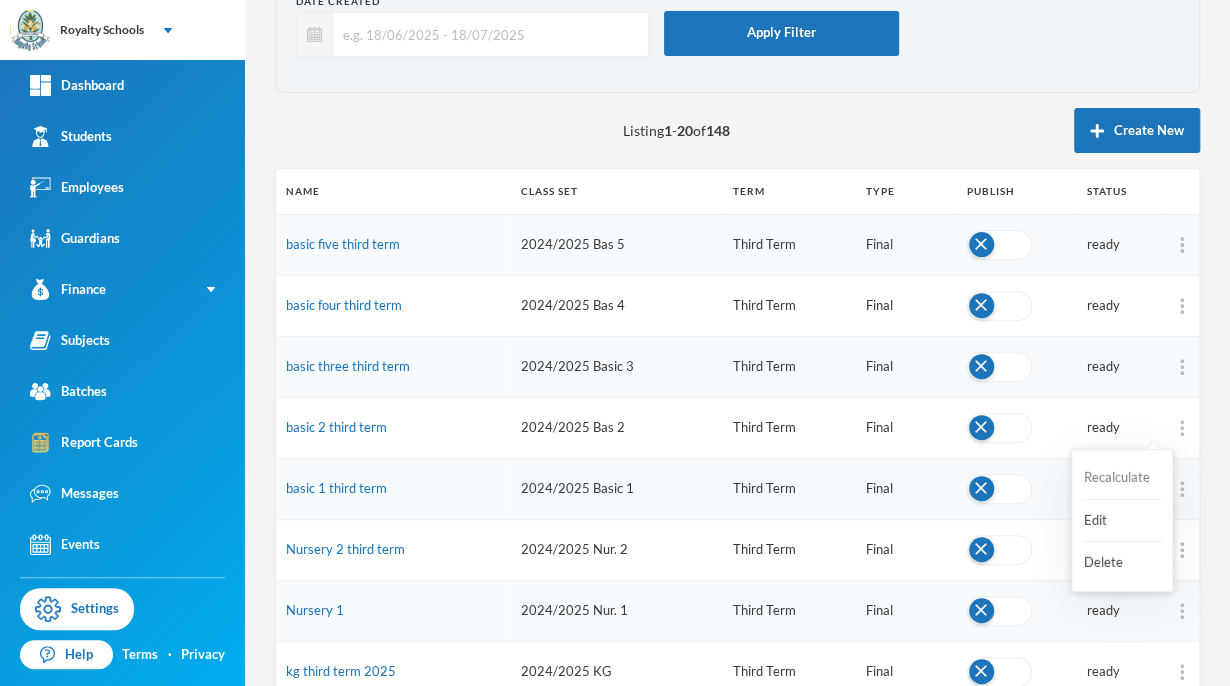 click on "Recalculate" at bounding box center (1122, 478) 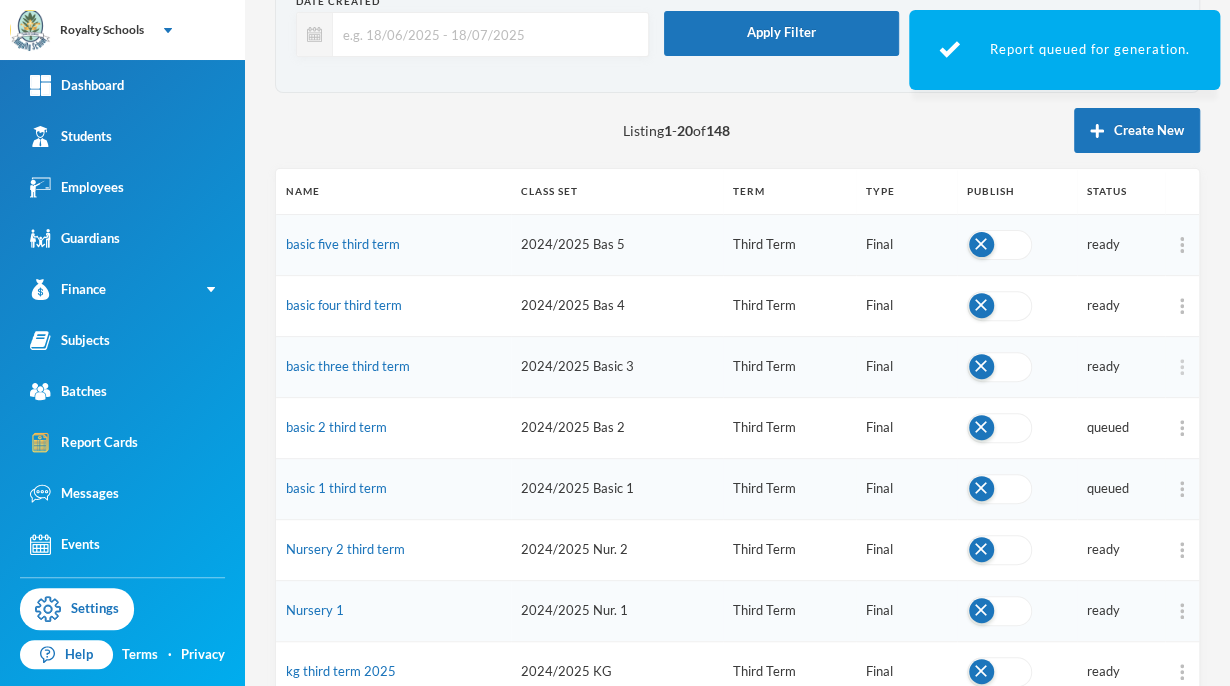 click at bounding box center [1182, 367] 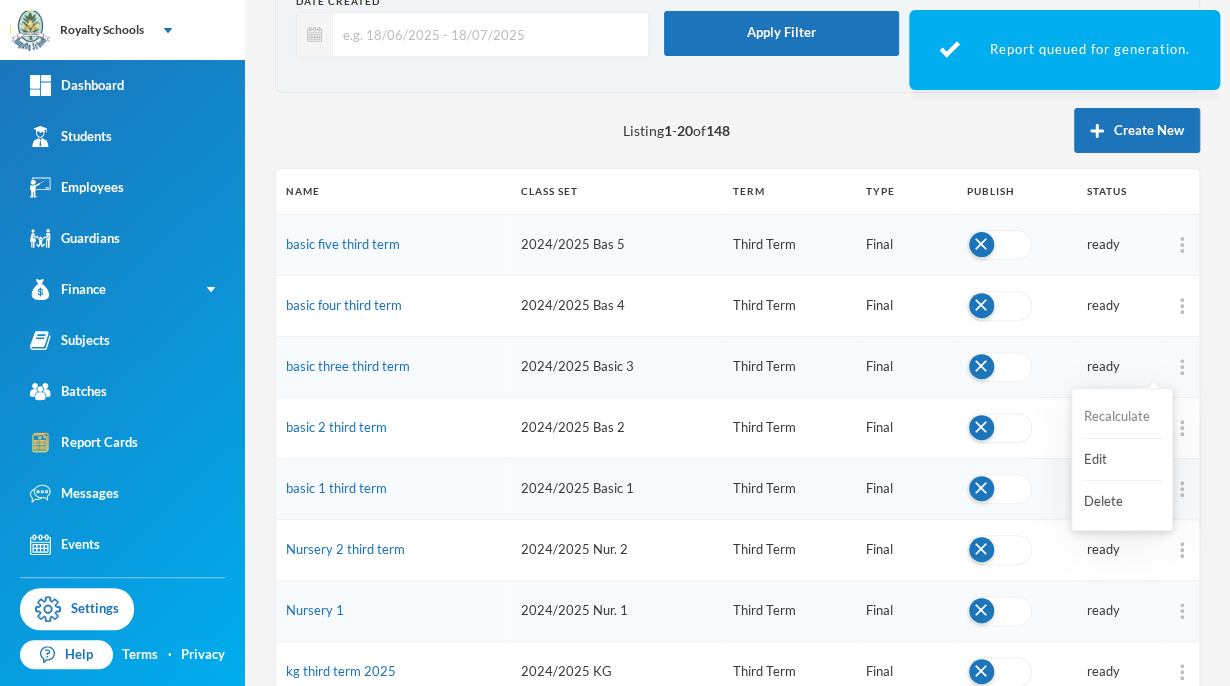 click on "Recalculate" at bounding box center [1122, 417] 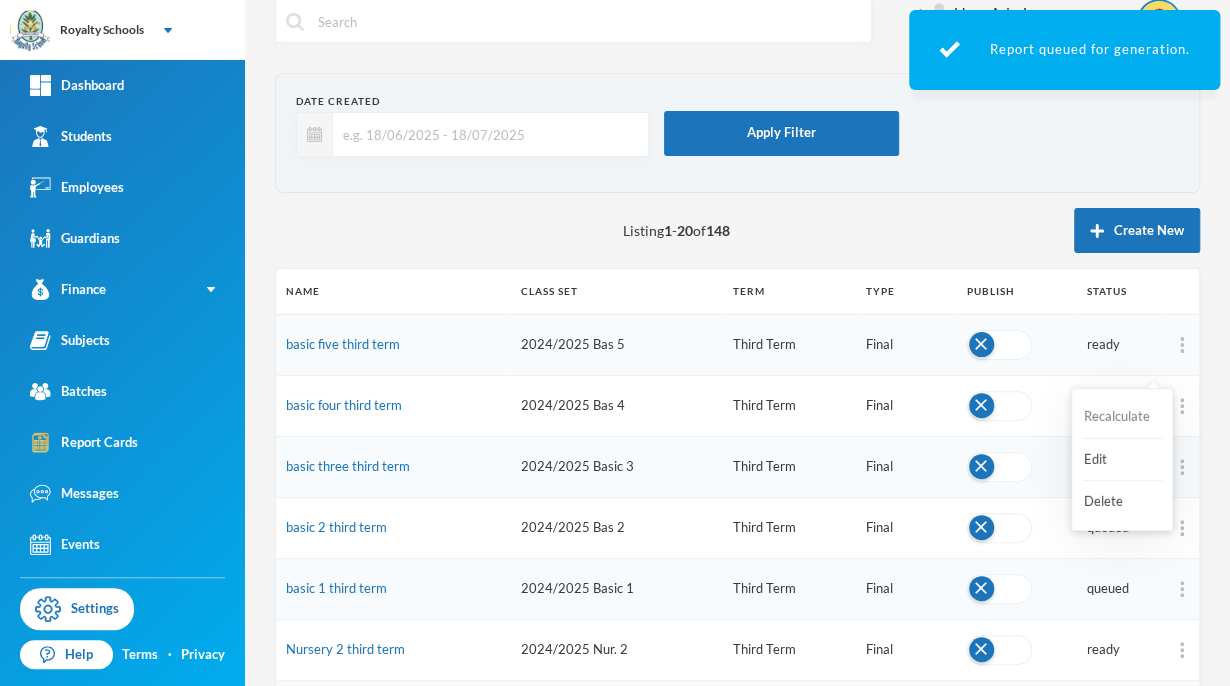 scroll, scrollTop: 0, scrollLeft: 0, axis: both 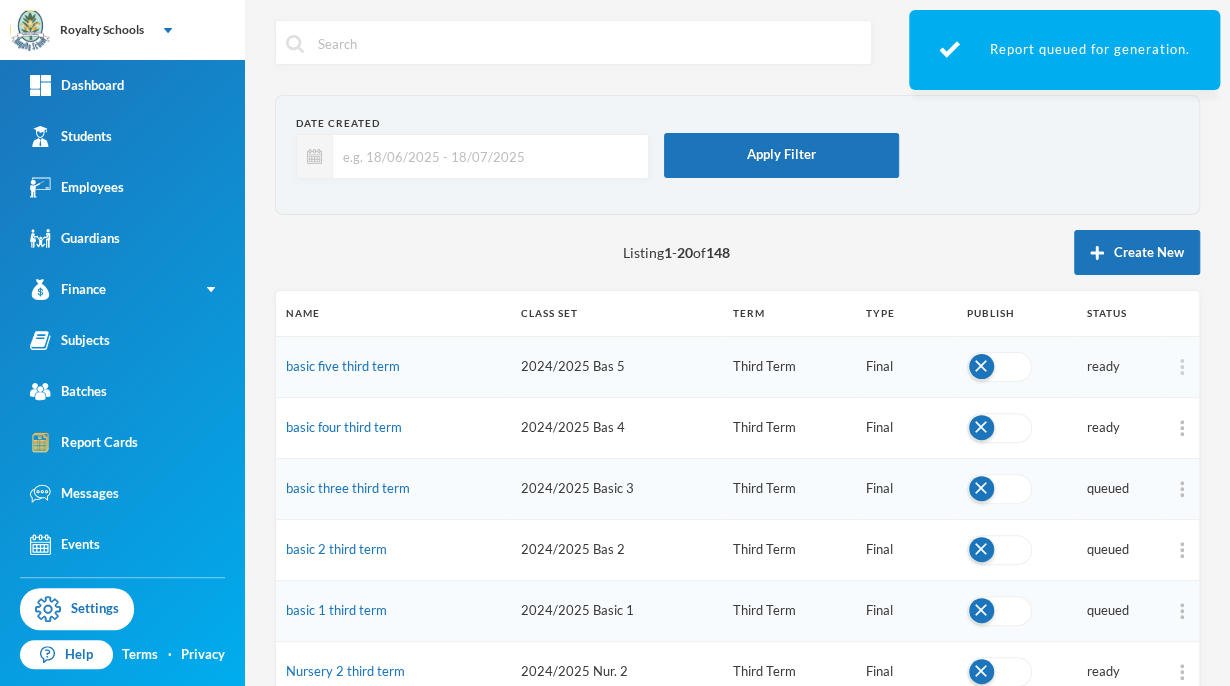 click at bounding box center [1182, 367] 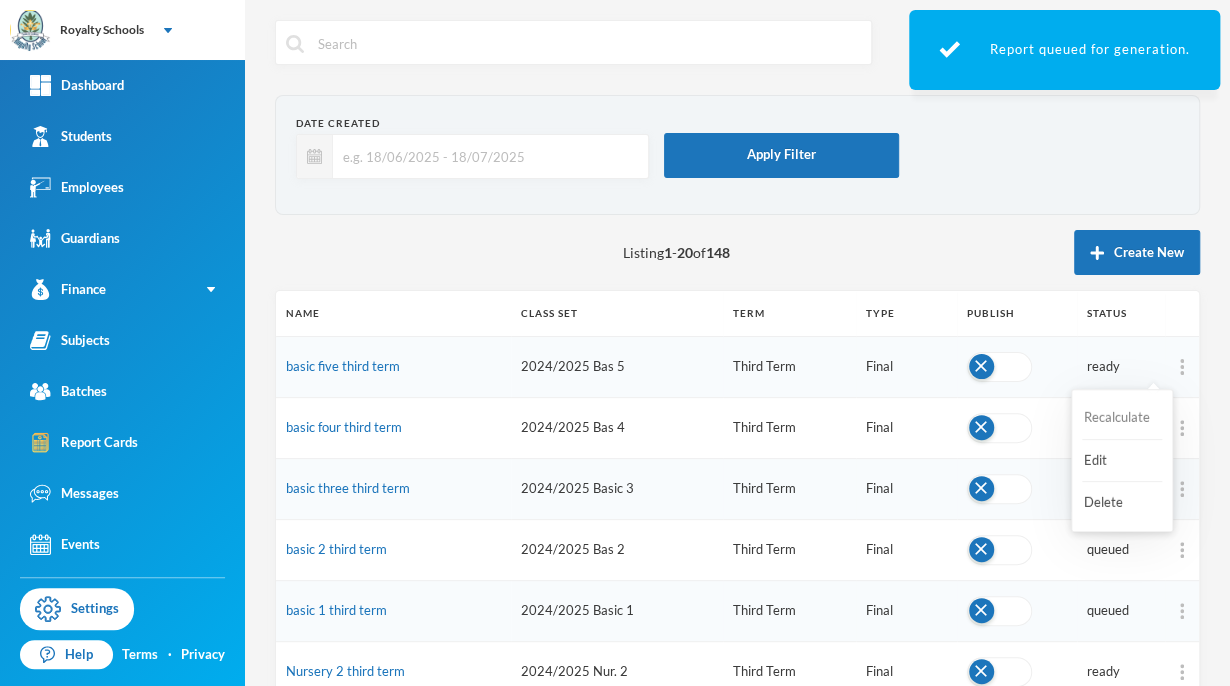 click on "Recalculate" at bounding box center (1122, 418) 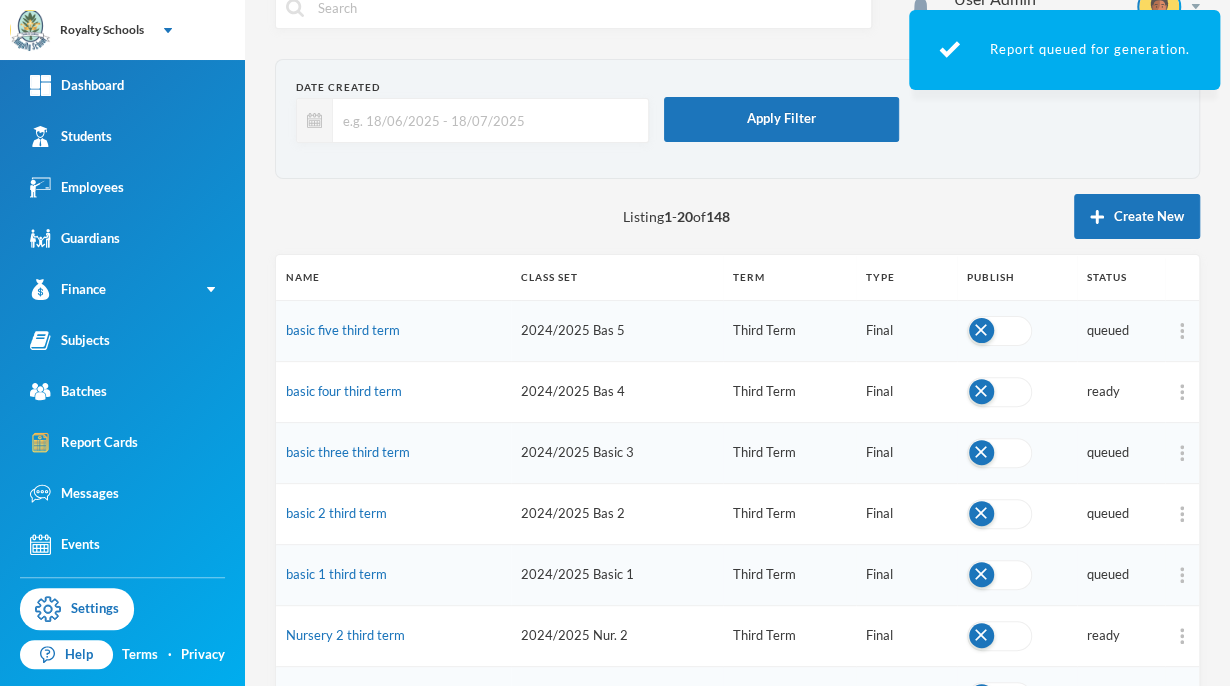 scroll, scrollTop: 32, scrollLeft: 0, axis: vertical 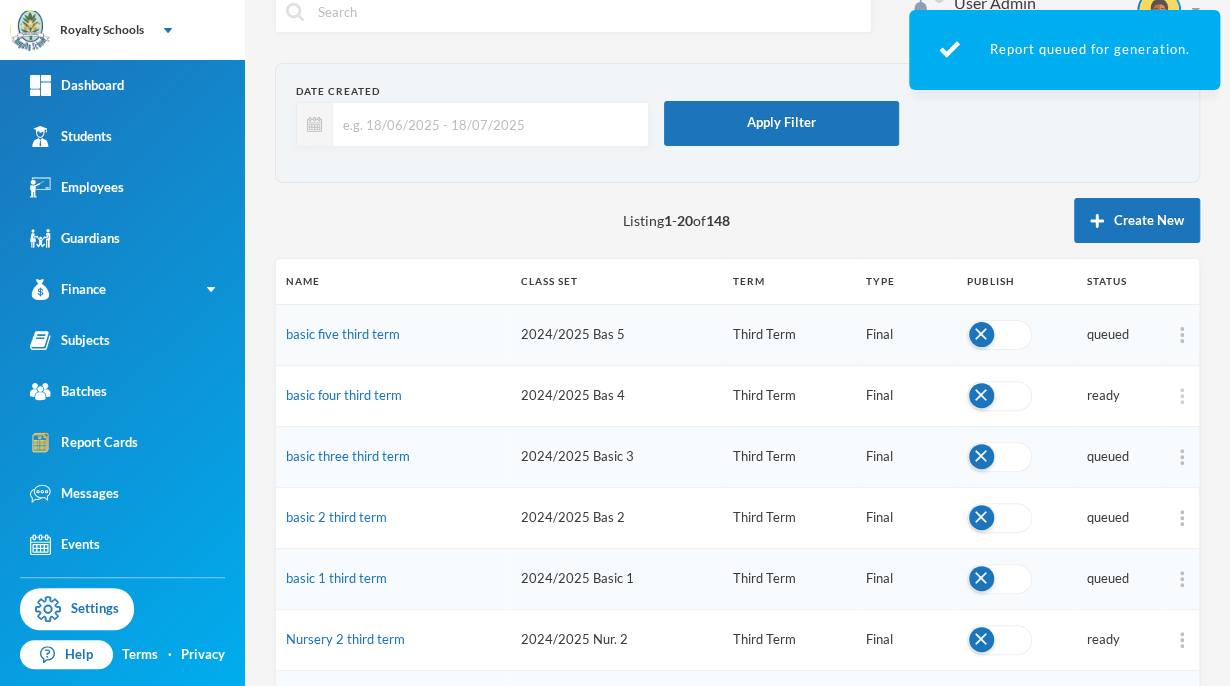 click at bounding box center [1182, 396] 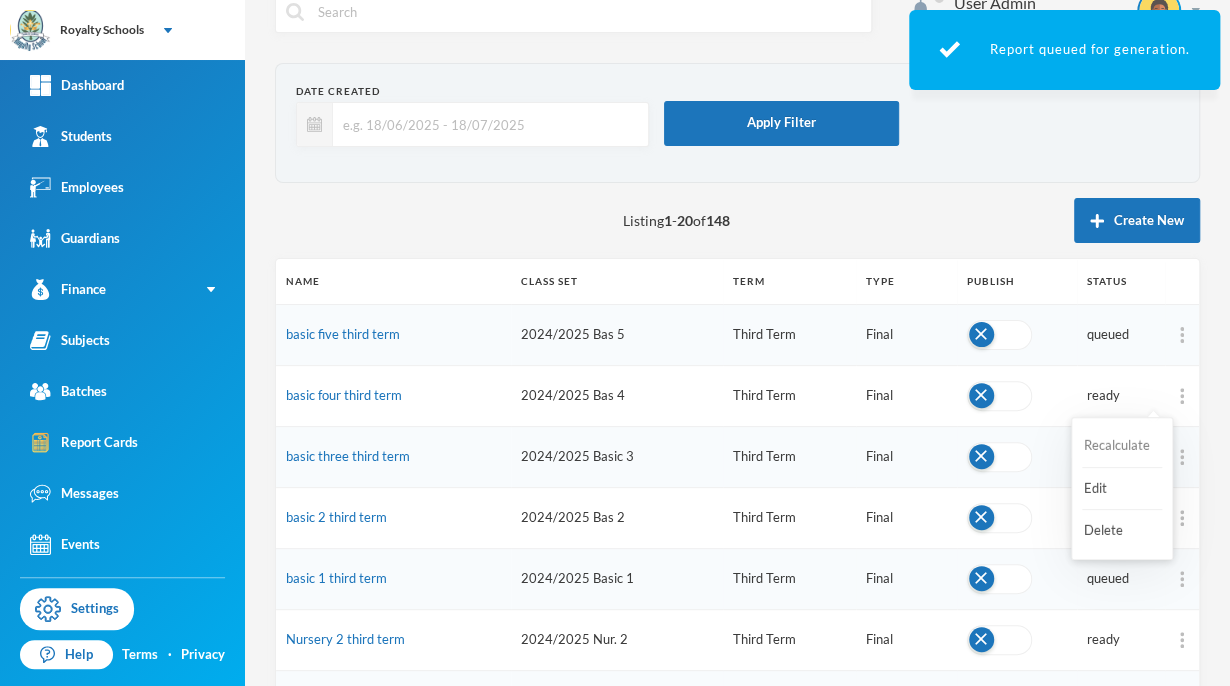 click on "Recalculate" at bounding box center [1122, 446] 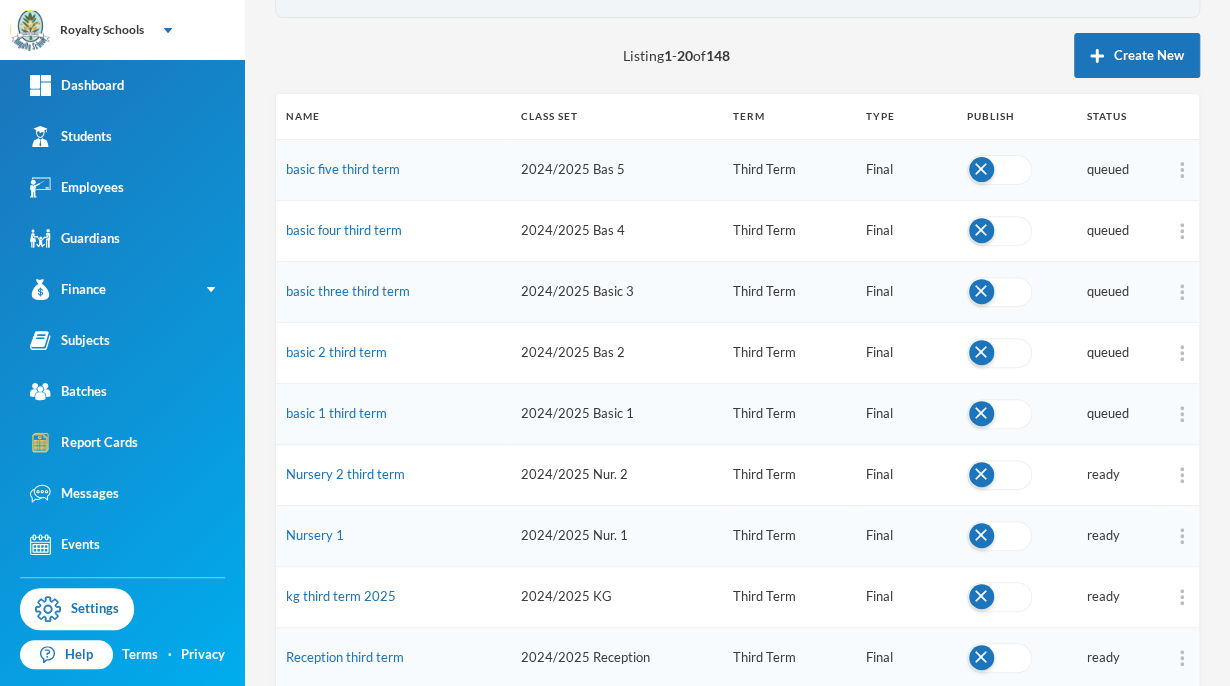scroll, scrollTop: 219, scrollLeft: 0, axis: vertical 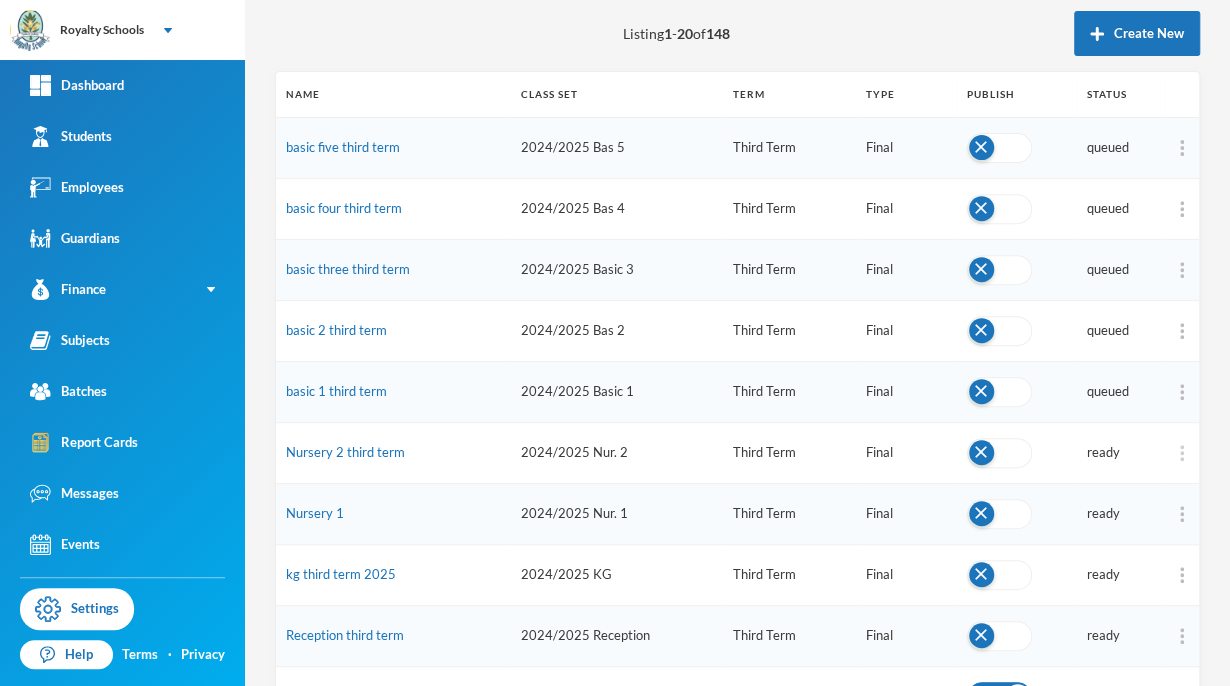 click at bounding box center (1182, 453) 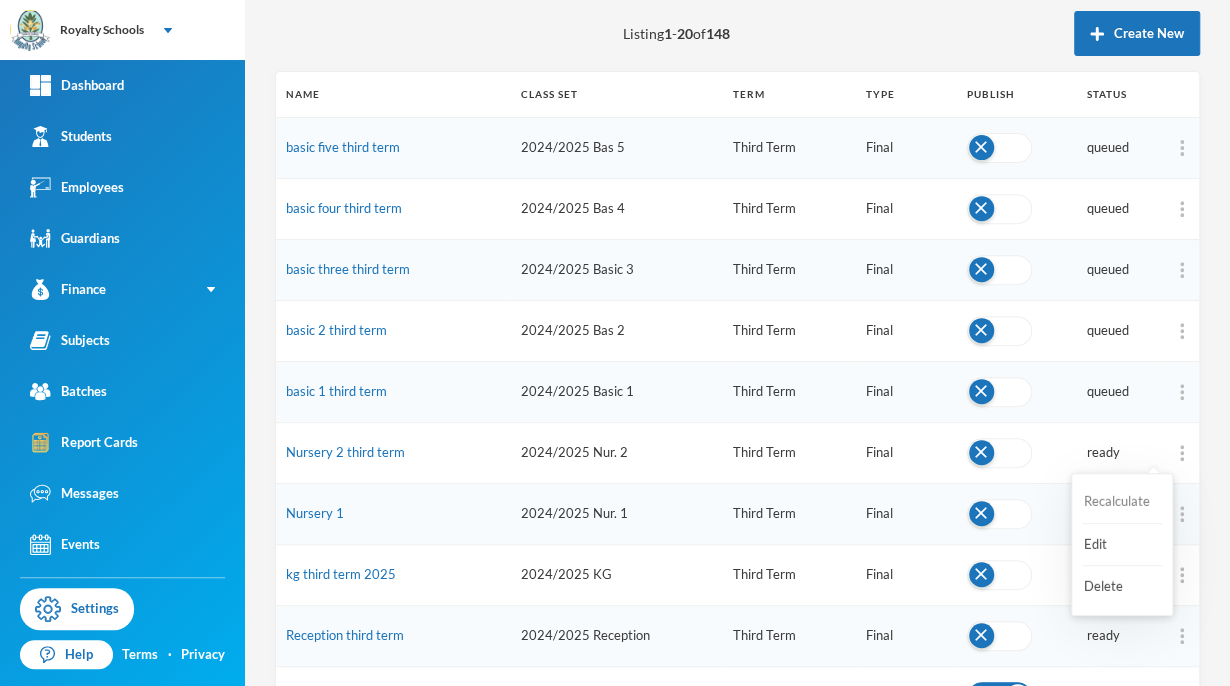click on "Recalculate" at bounding box center (1122, 502) 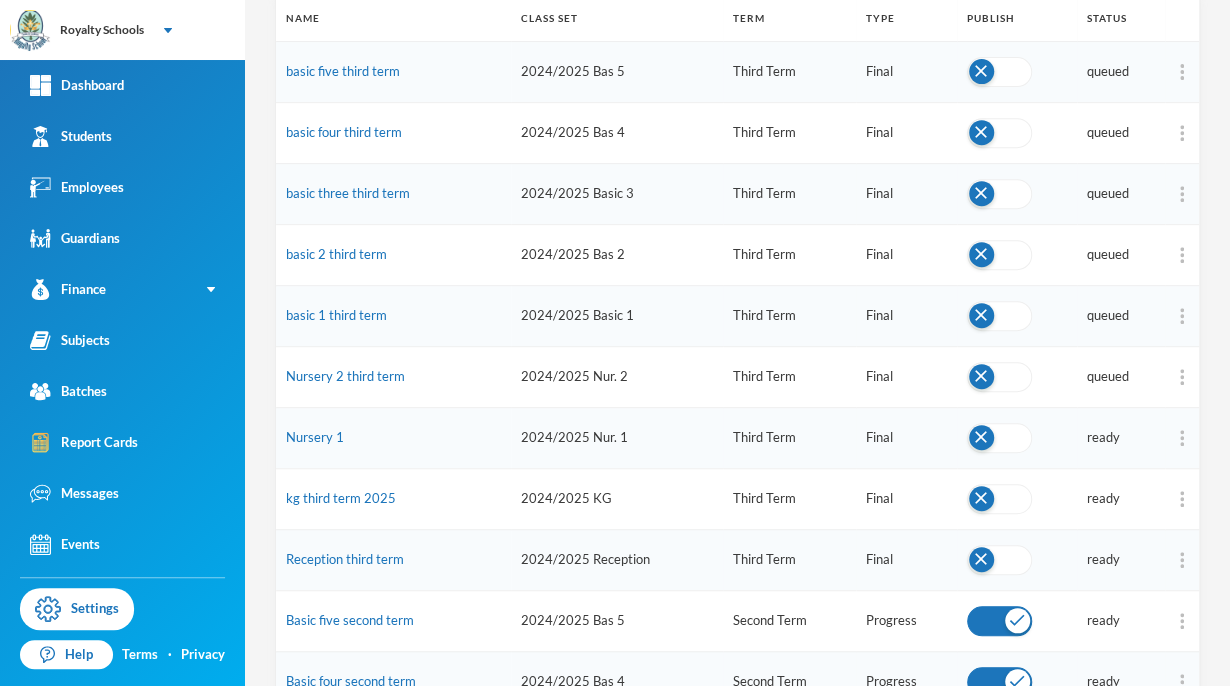 scroll, scrollTop: 286, scrollLeft: 0, axis: vertical 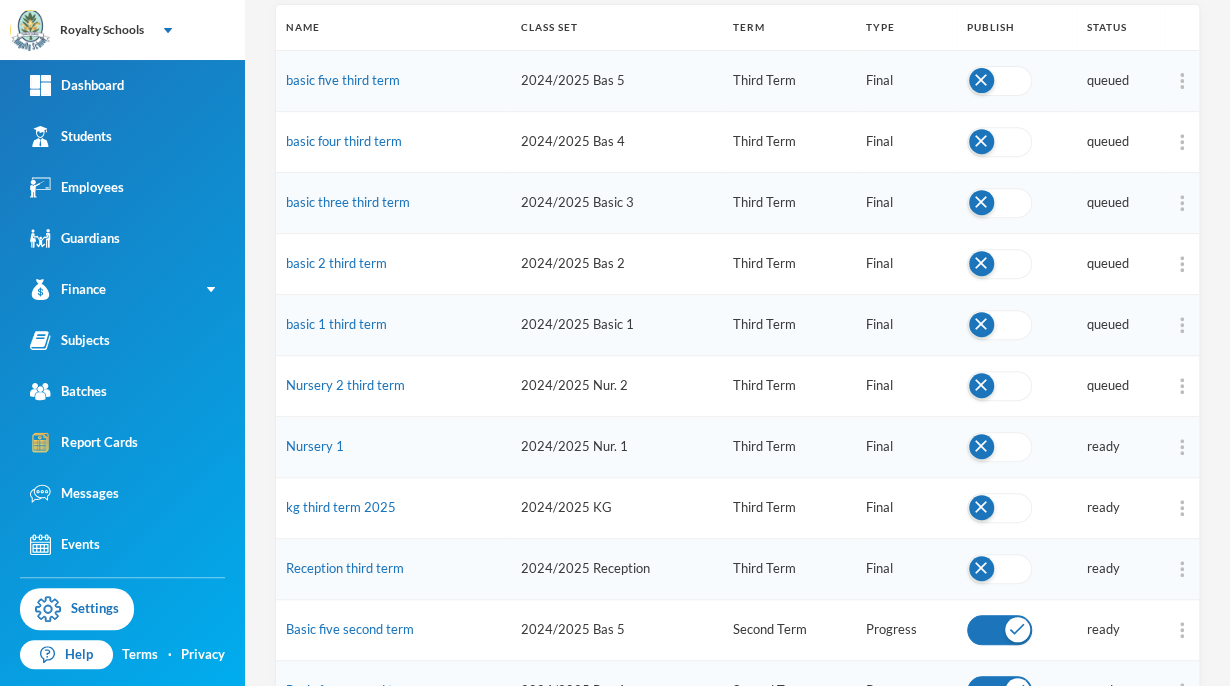 click at bounding box center [1182, 507] 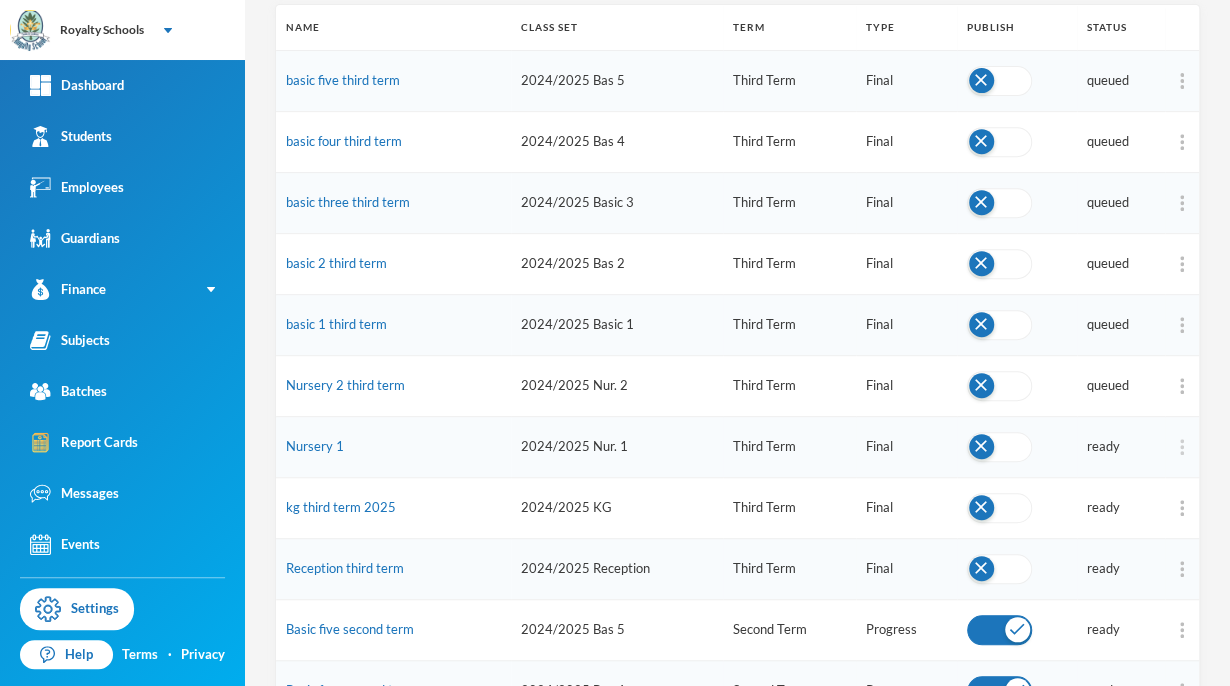 click at bounding box center [1182, 447] 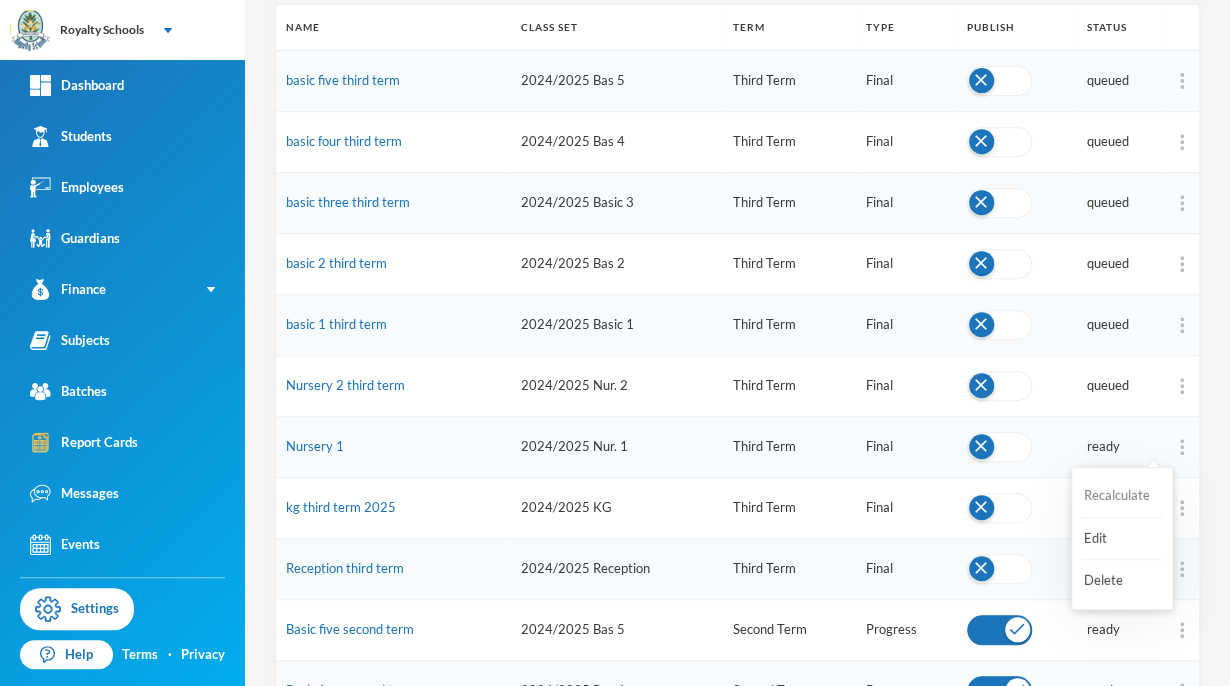 click on "Recalculate" at bounding box center [1122, 496] 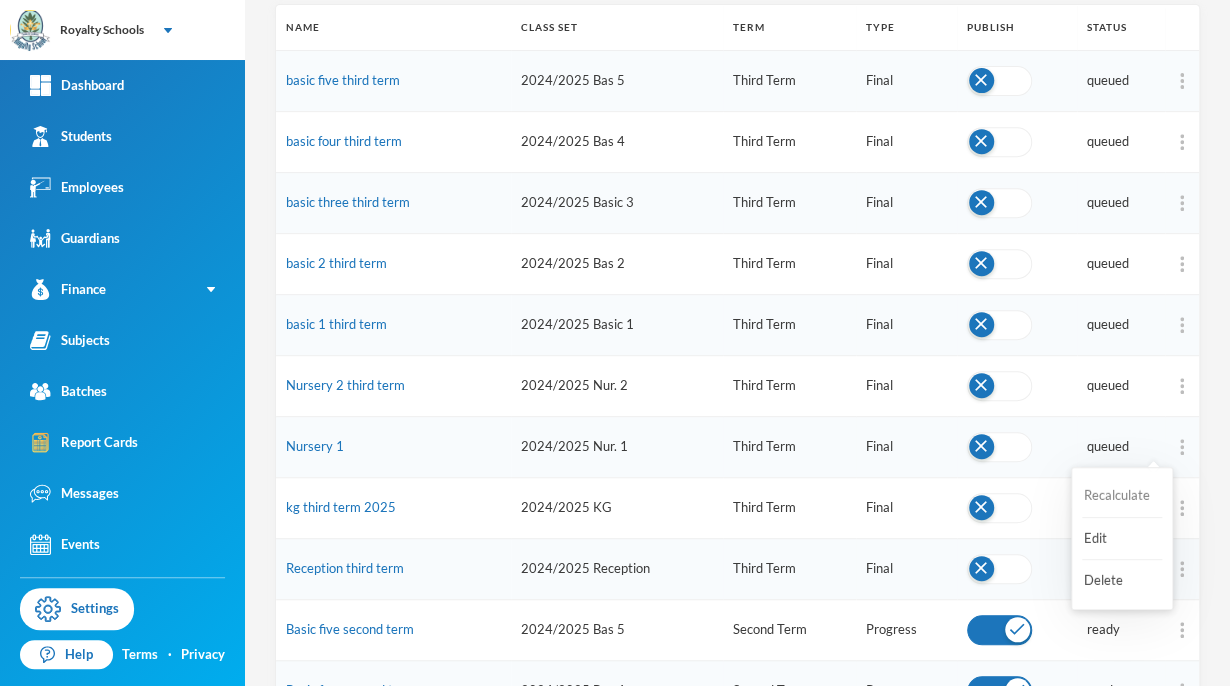 click on "Recalculate" at bounding box center (1122, 496) 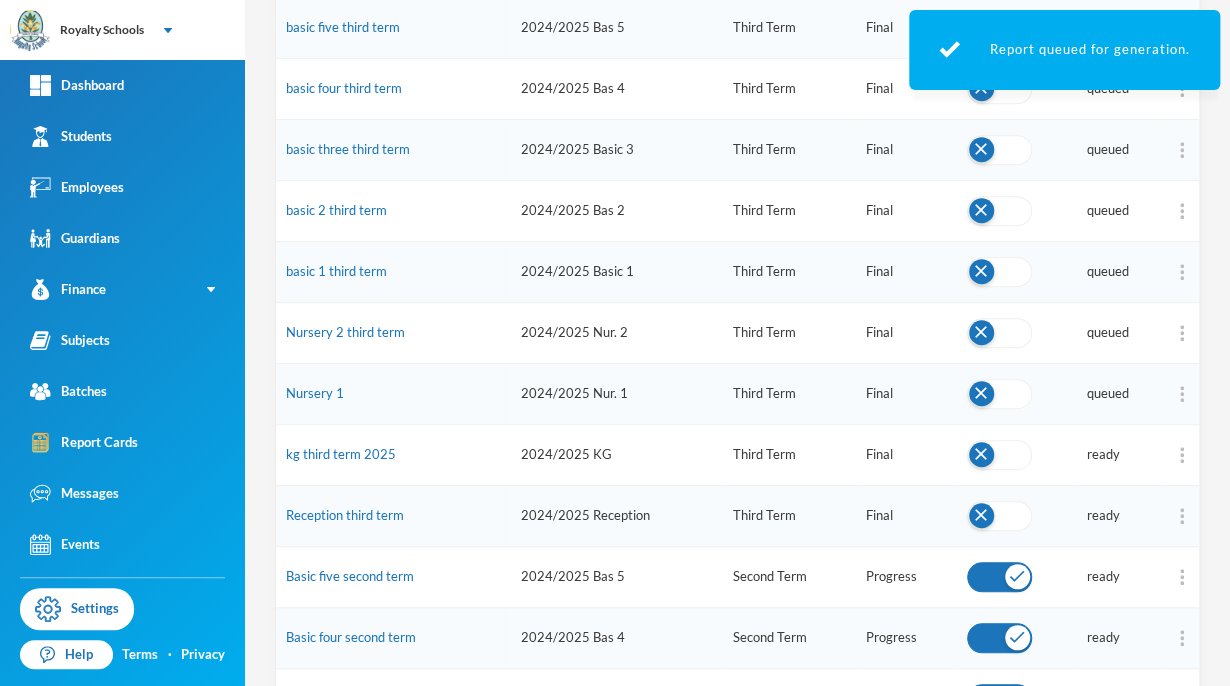 scroll, scrollTop: 341, scrollLeft: 0, axis: vertical 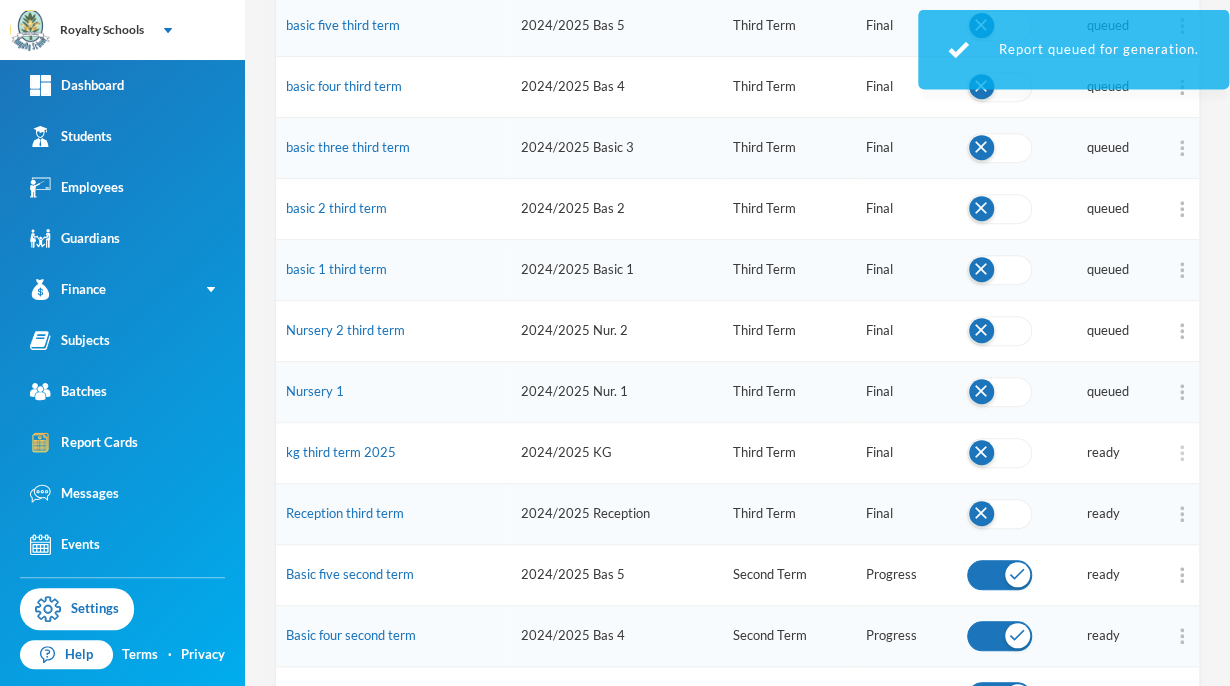 click at bounding box center (1182, 453) 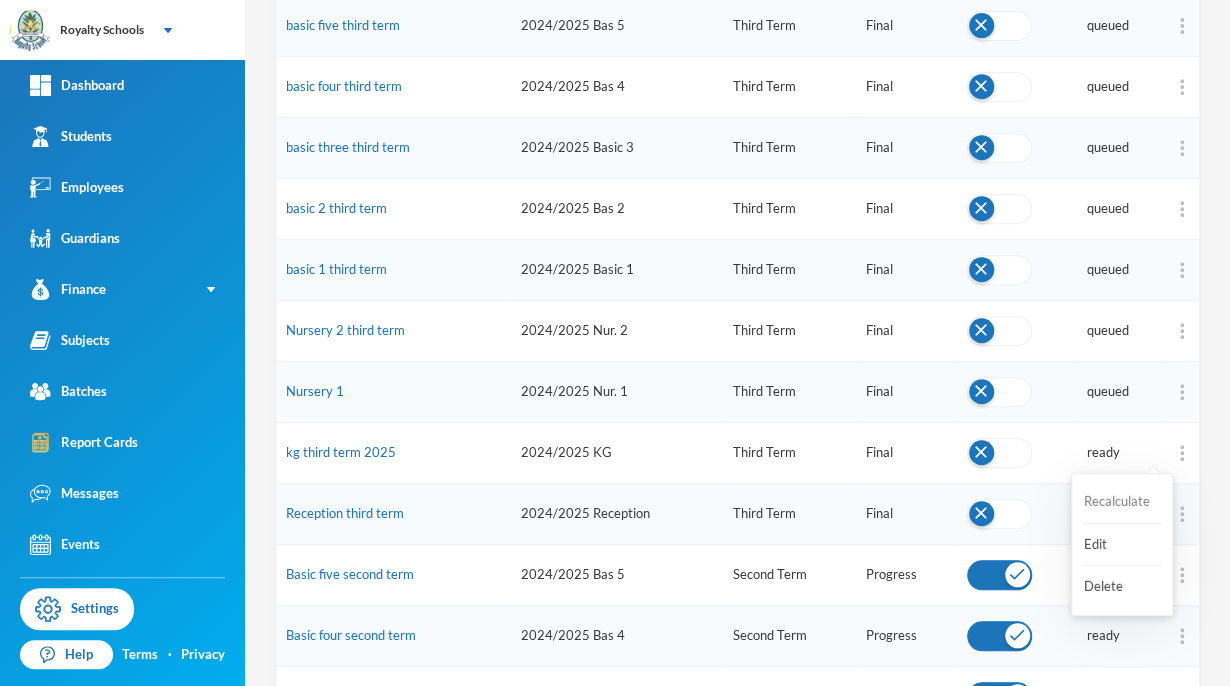 click on "Recalculate" at bounding box center (1122, 502) 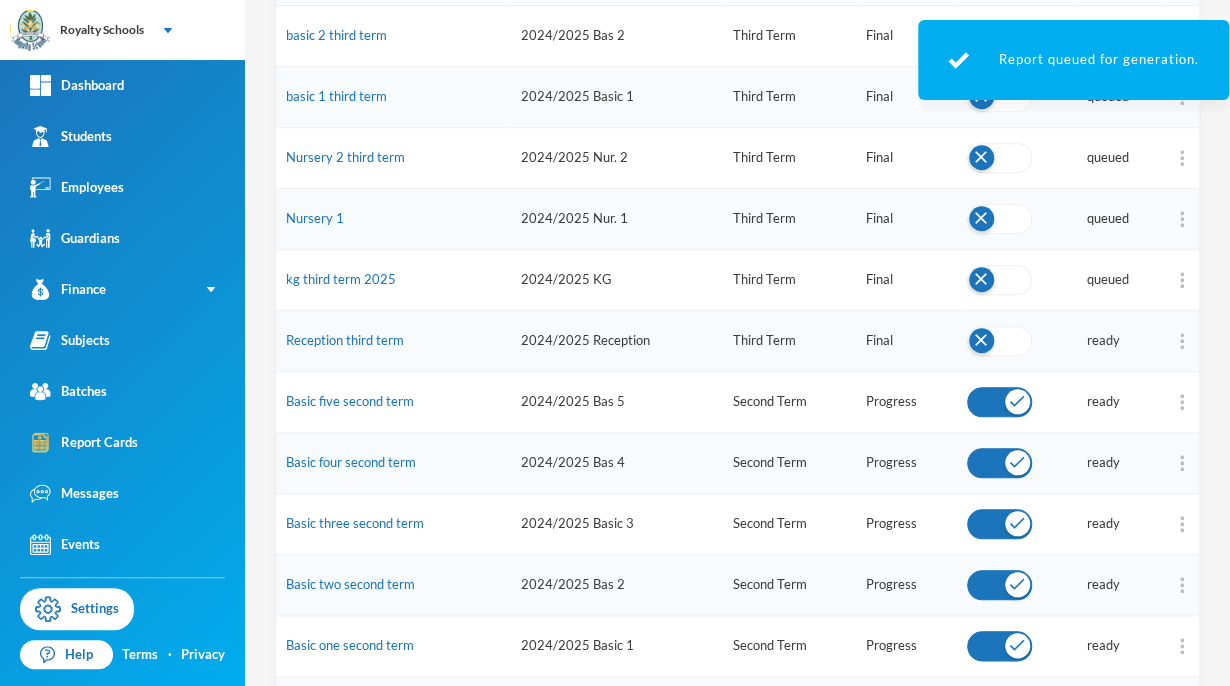 scroll, scrollTop: 517, scrollLeft: 0, axis: vertical 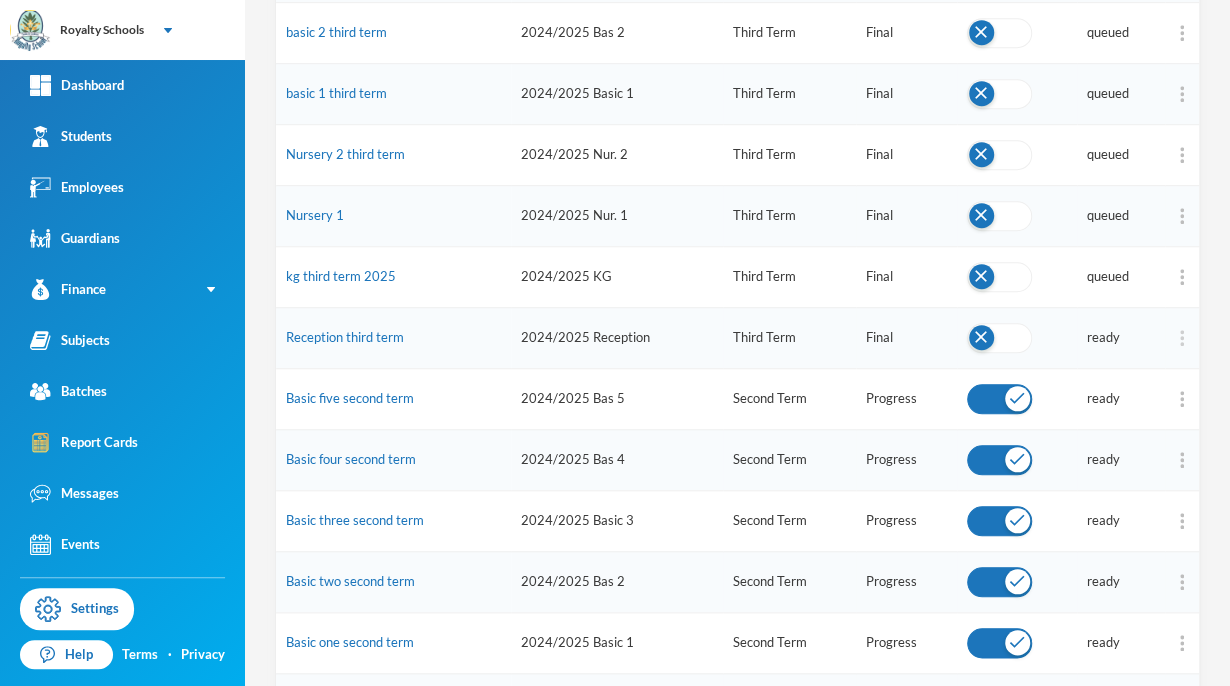 click at bounding box center [1182, 338] 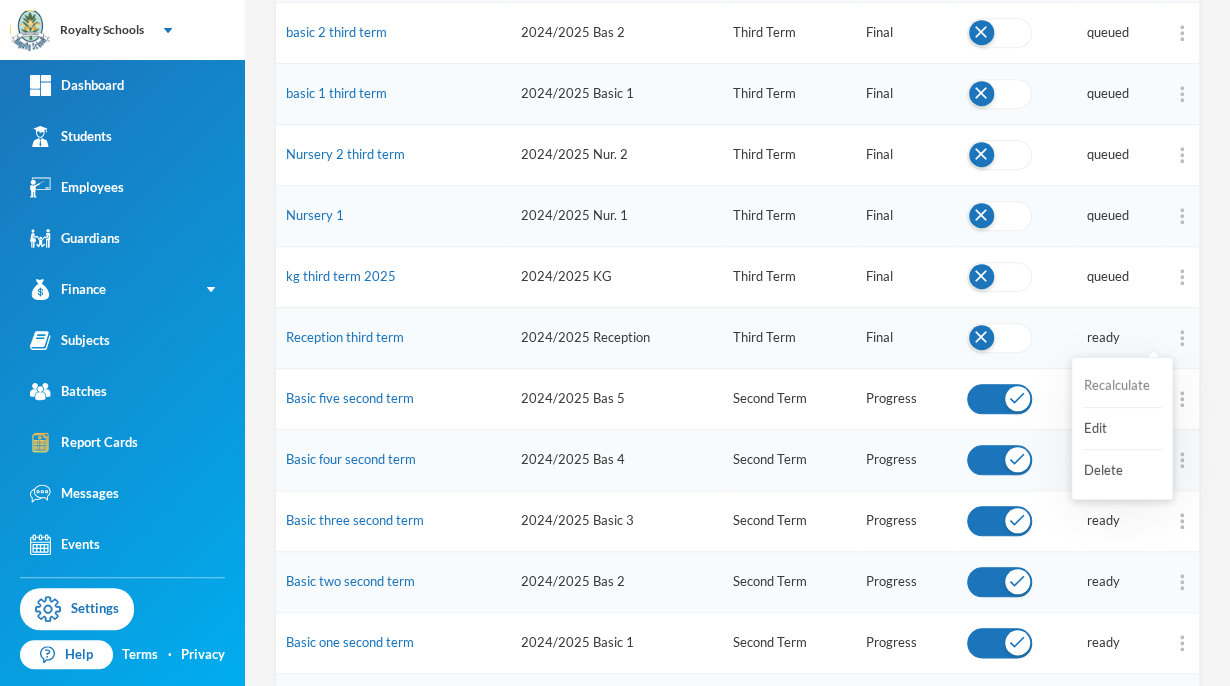 click on "Recalculate" at bounding box center [1122, 386] 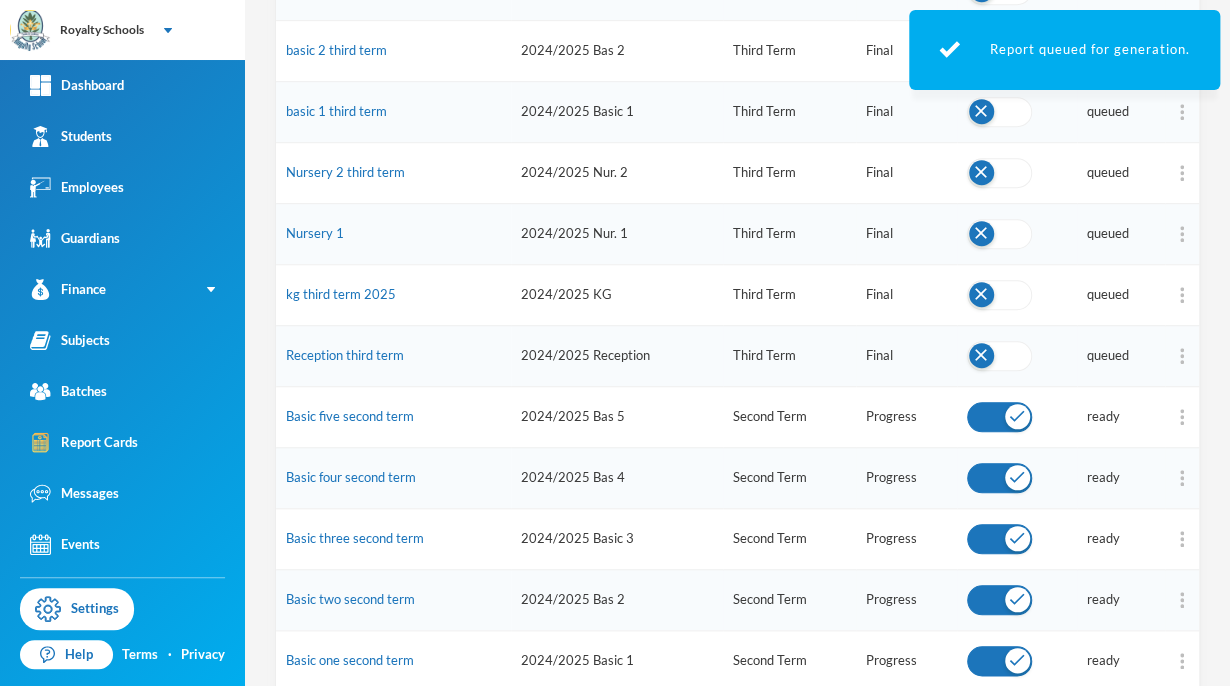 scroll, scrollTop: 500, scrollLeft: 0, axis: vertical 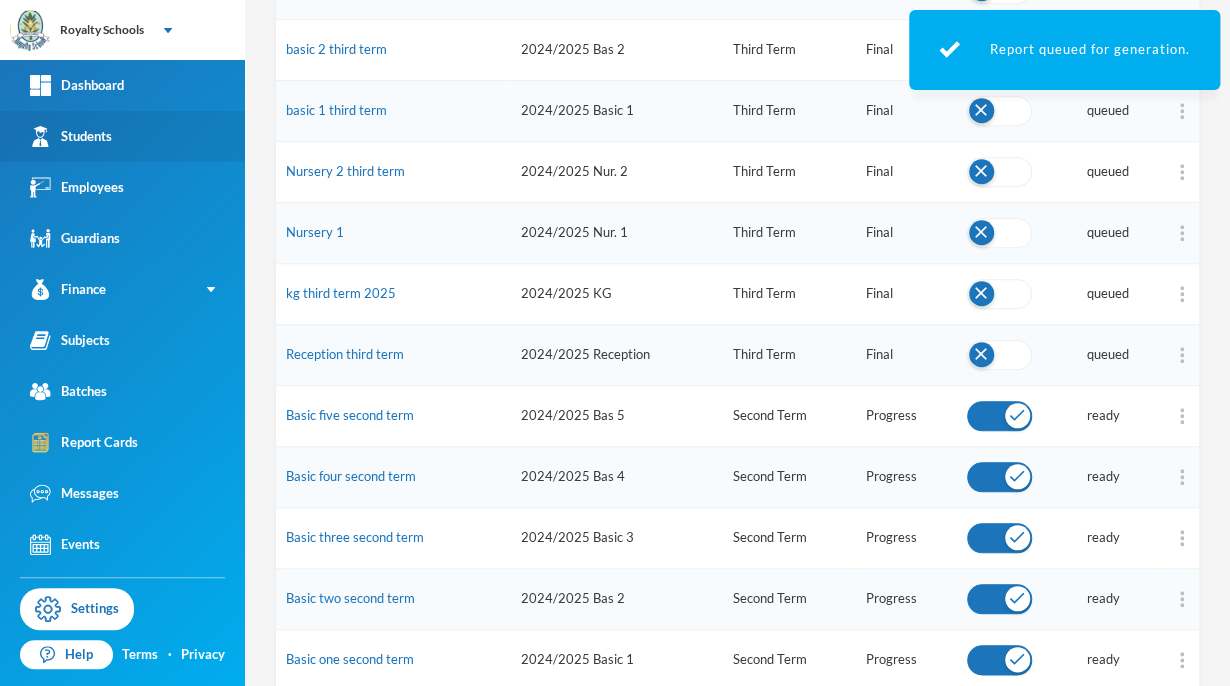 click on "Students" at bounding box center [71, 136] 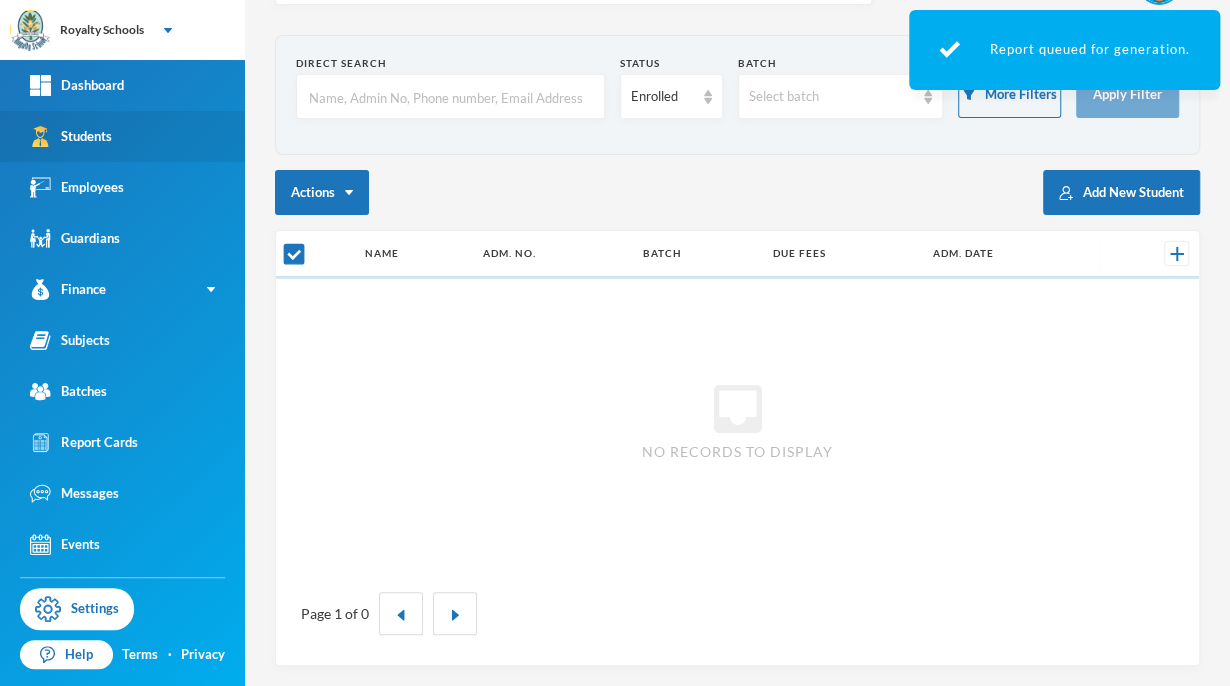 scroll, scrollTop: 59, scrollLeft: 0, axis: vertical 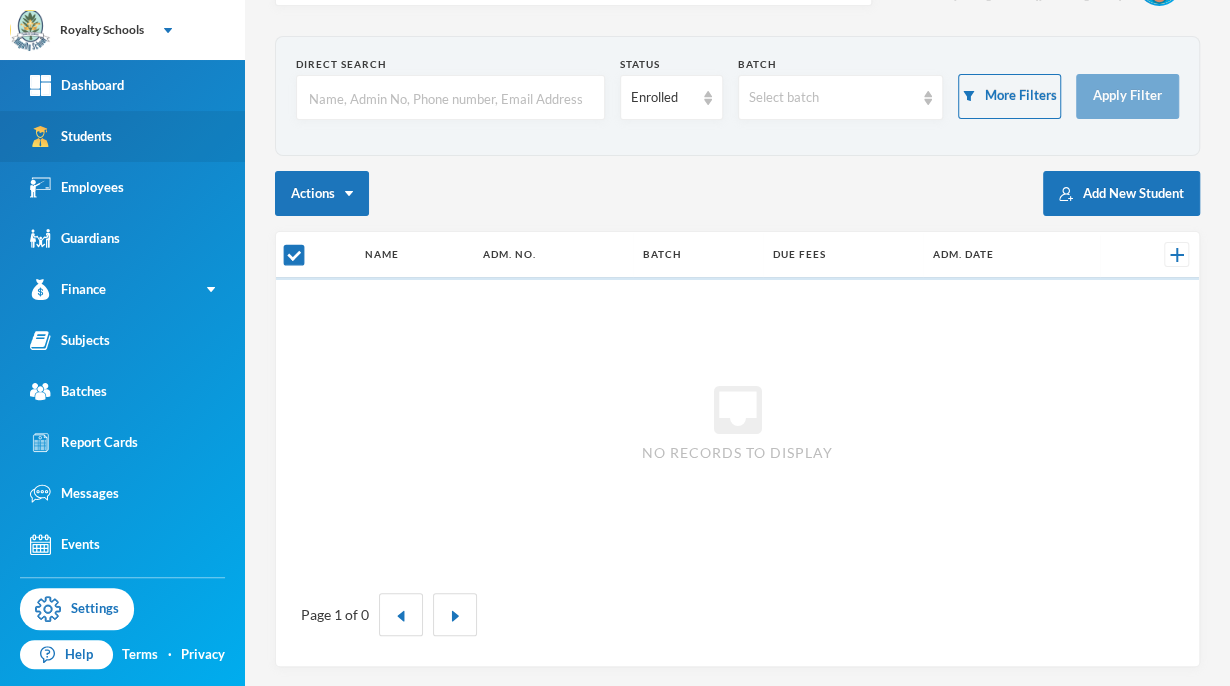 checkbox on "false" 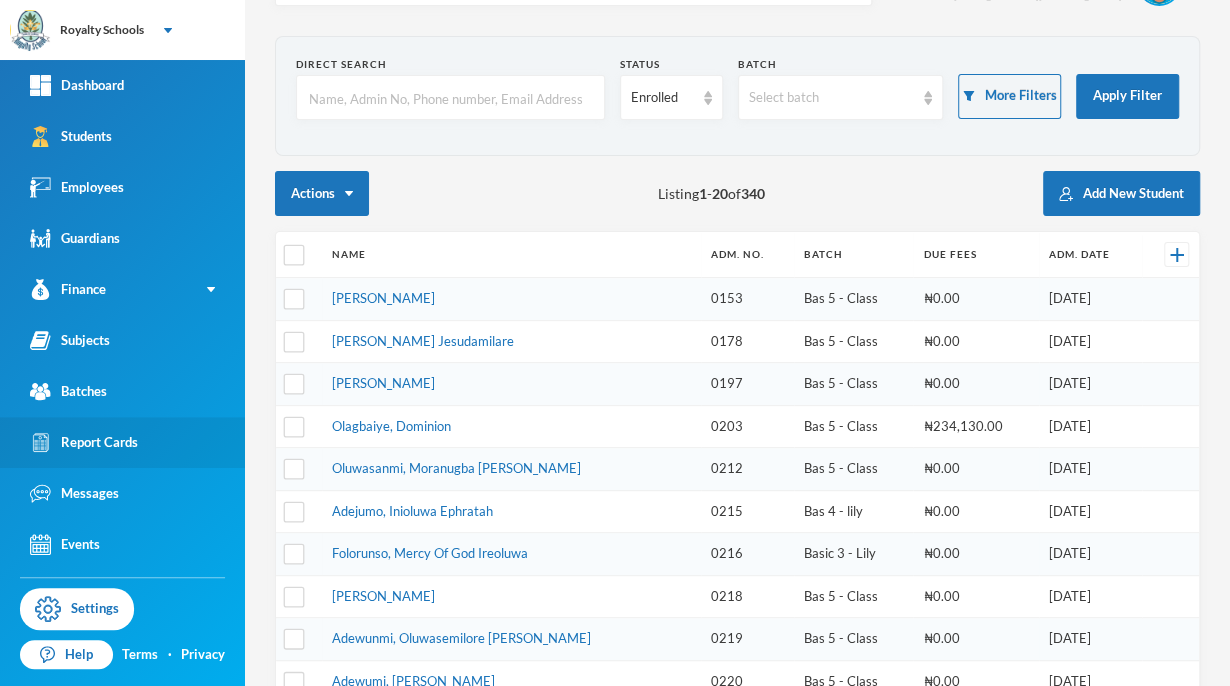 click on "Report Cards" at bounding box center [84, 442] 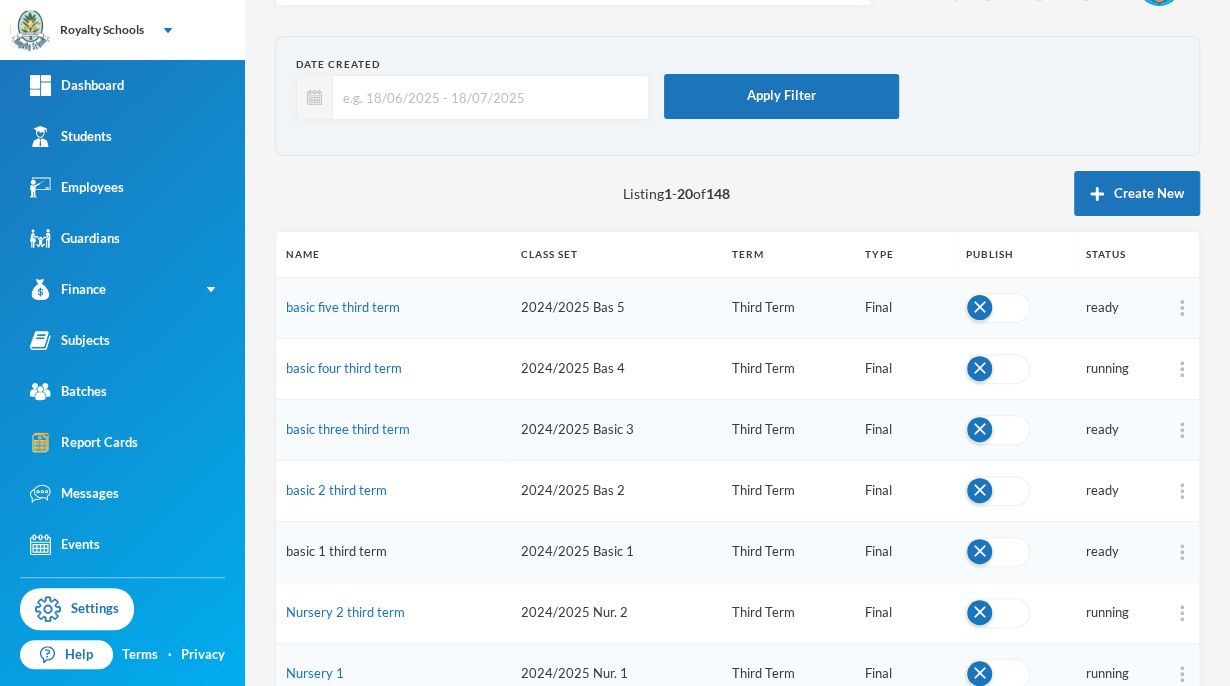 click on "basic 1 third term" at bounding box center [336, 551] 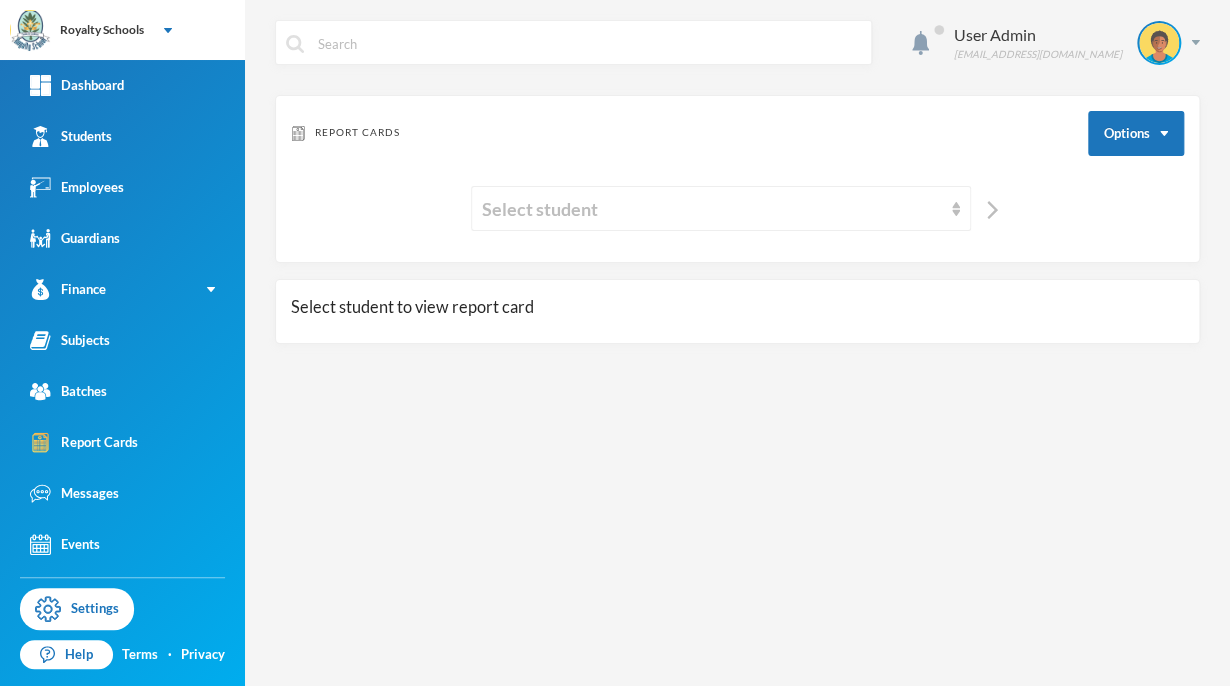 scroll, scrollTop: 0, scrollLeft: 0, axis: both 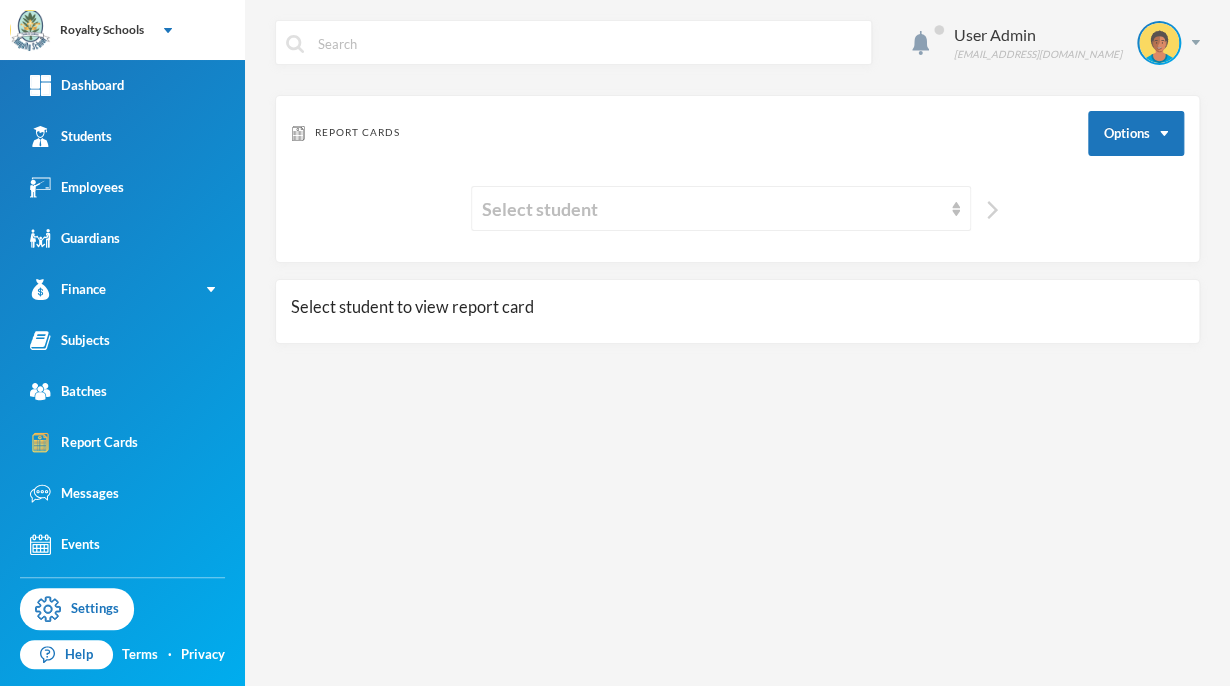 click at bounding box center [992, 210] 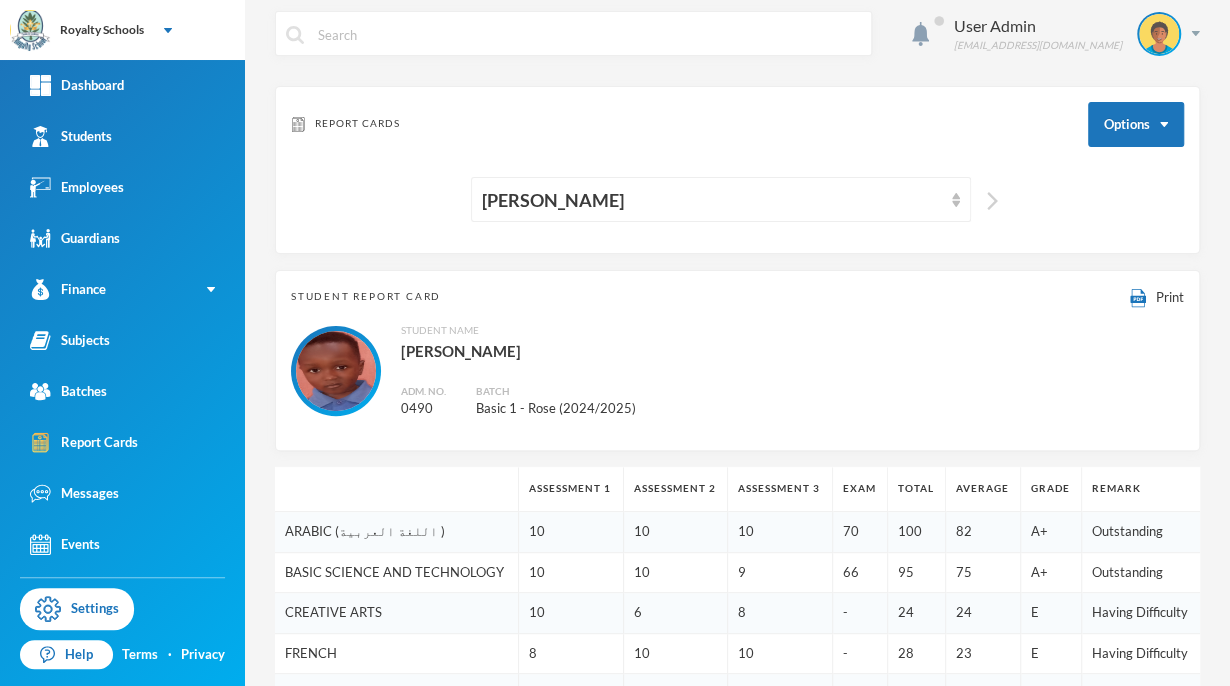 scroll, scrollTop: 4, scrollLeft: 0, axis: vertical 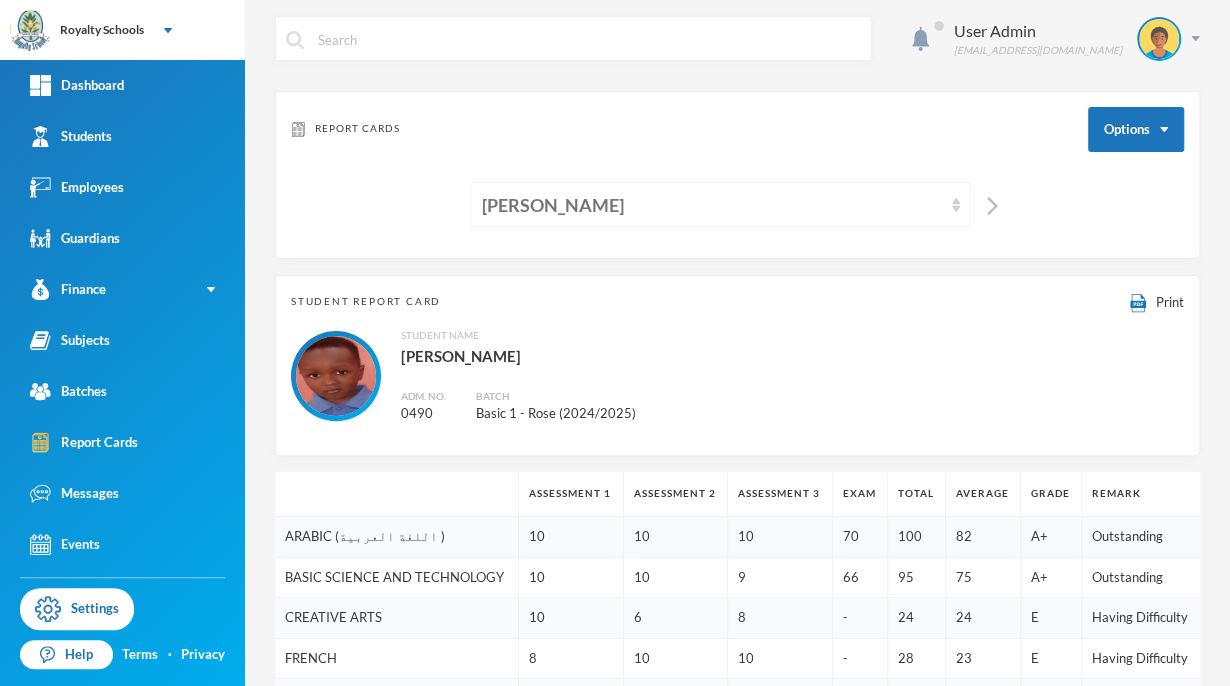 click on "[PERSON_NAME]" at bounding box center (721, 204) 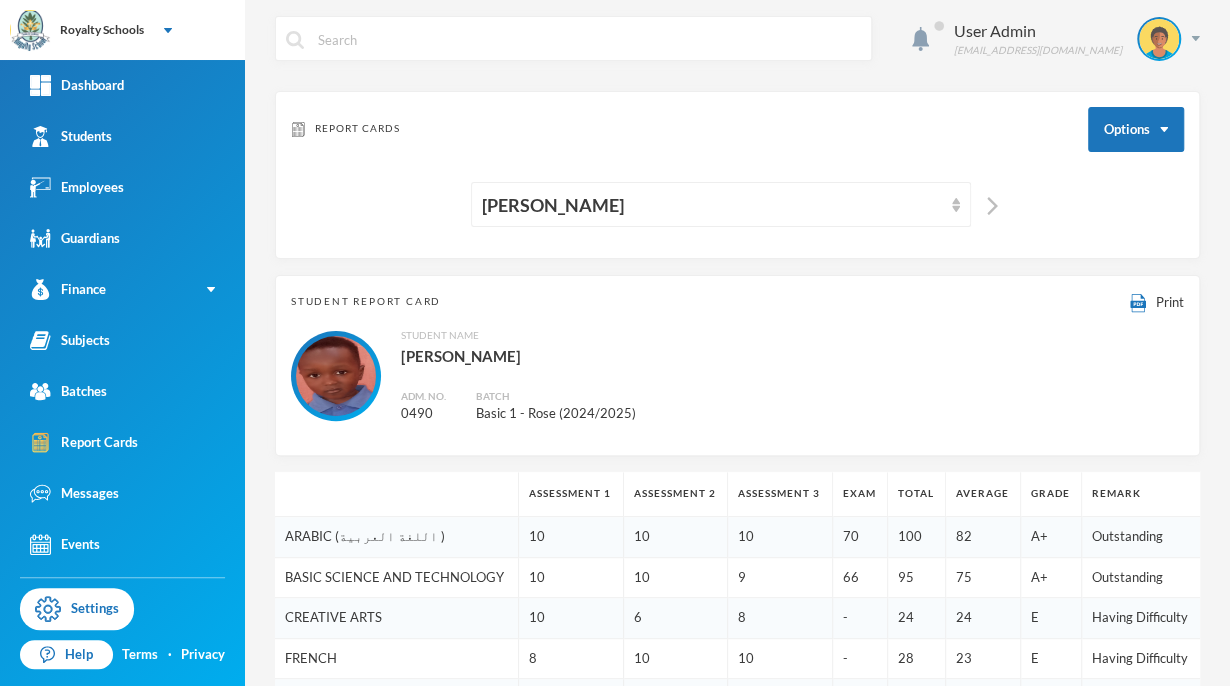 click on "Student Name [PERSON_NAME]. No. 0490 Batch Basic 1 - Rose (2024/2025)" at bounding box center [737, 376] 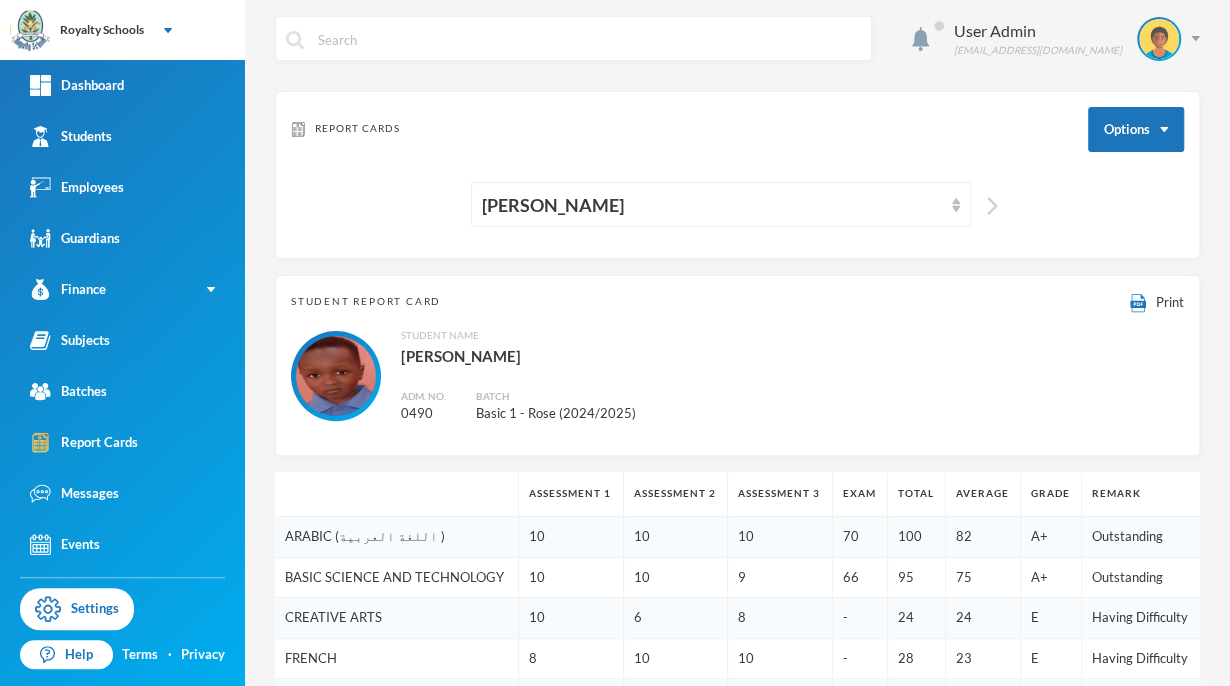 click at bounding box center (992, 206) 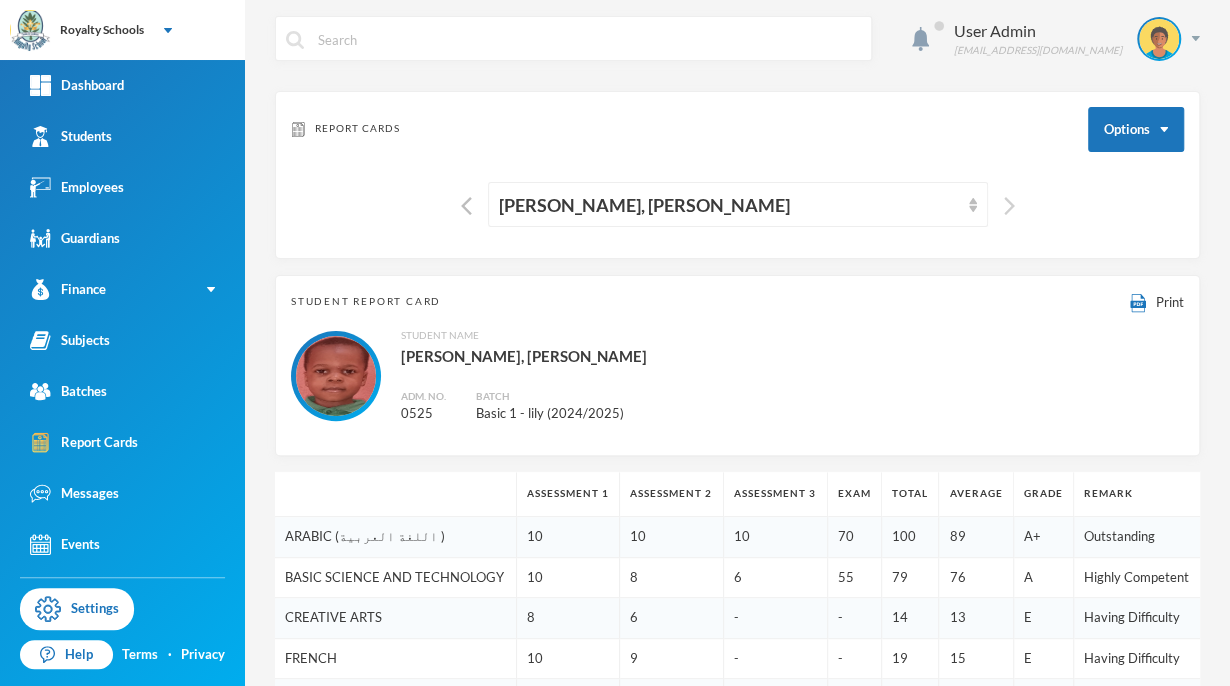 click at bounding box center [1009, 206] 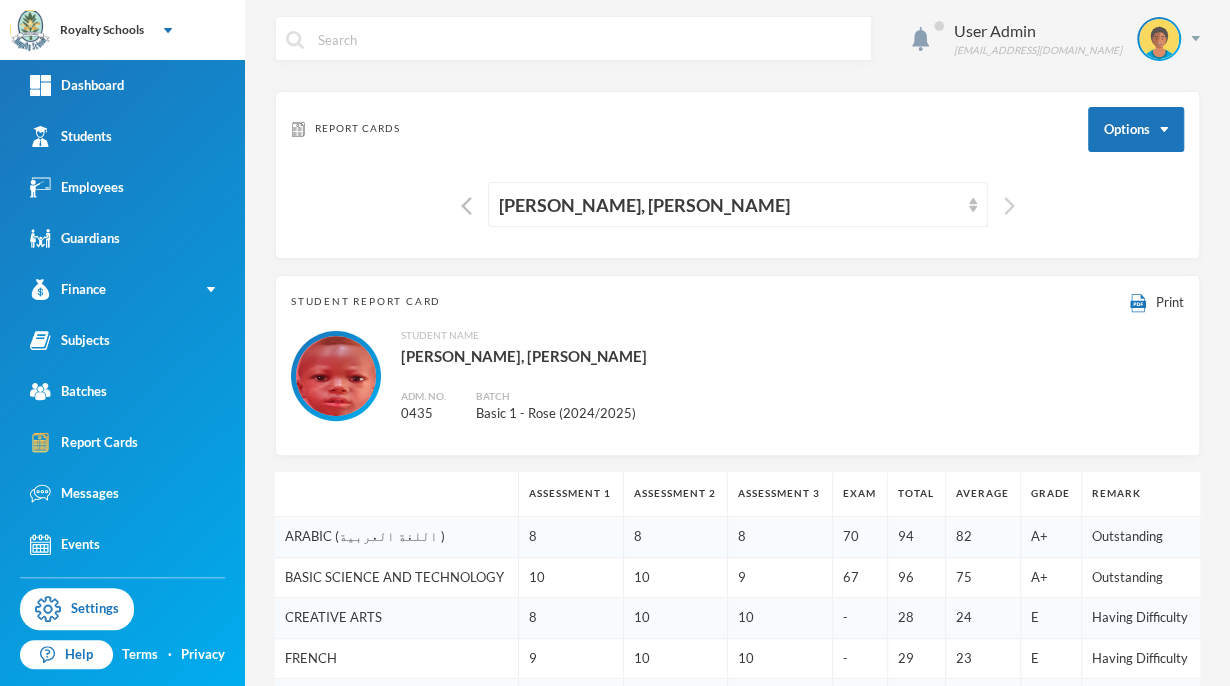 click at bounding box center (1009, 206) 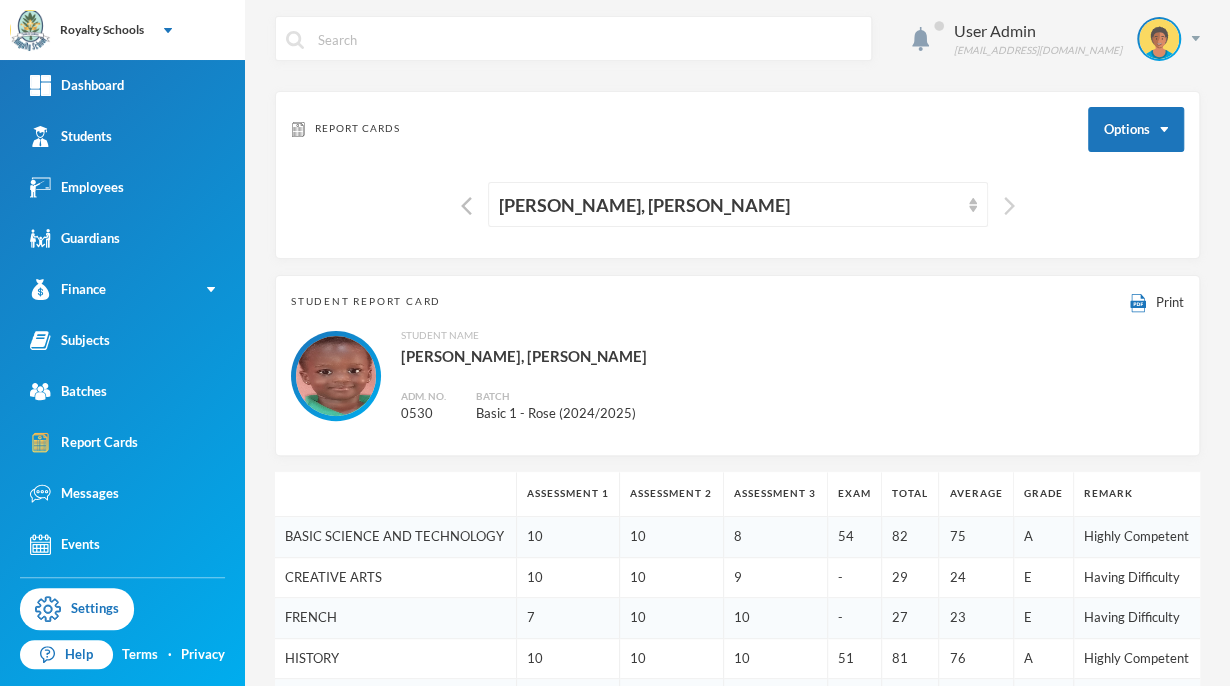 click at bounding box center (1009, 206) 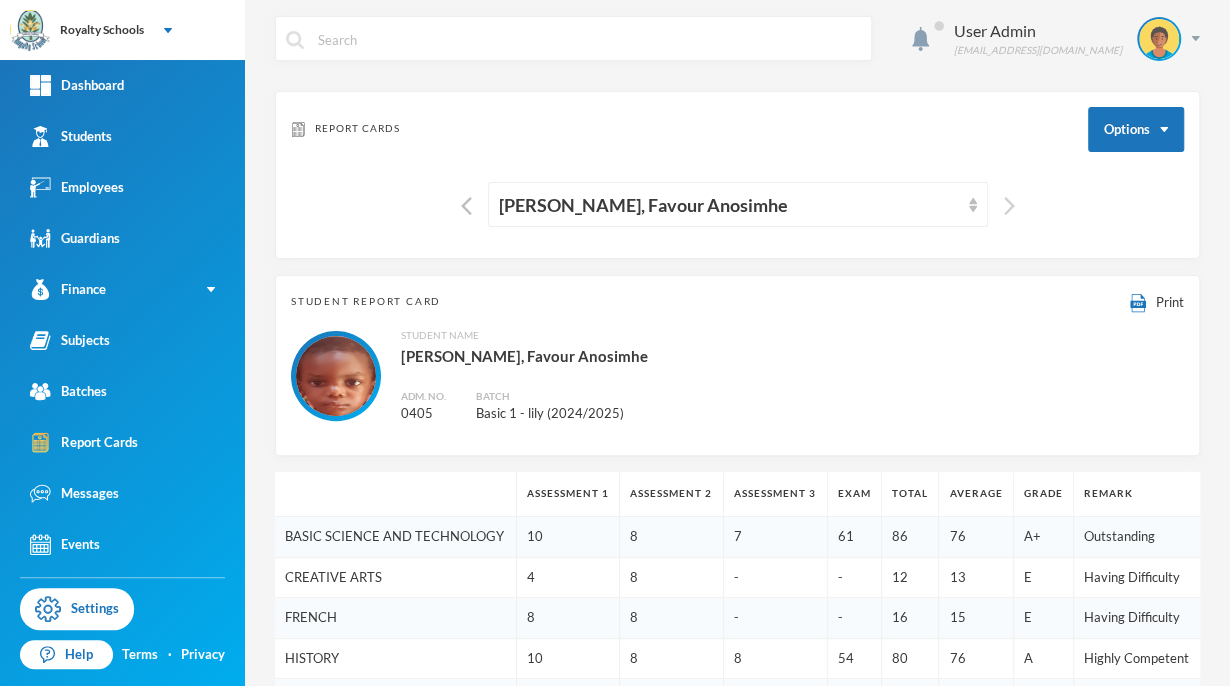 click at bounding box center (1009, 206) 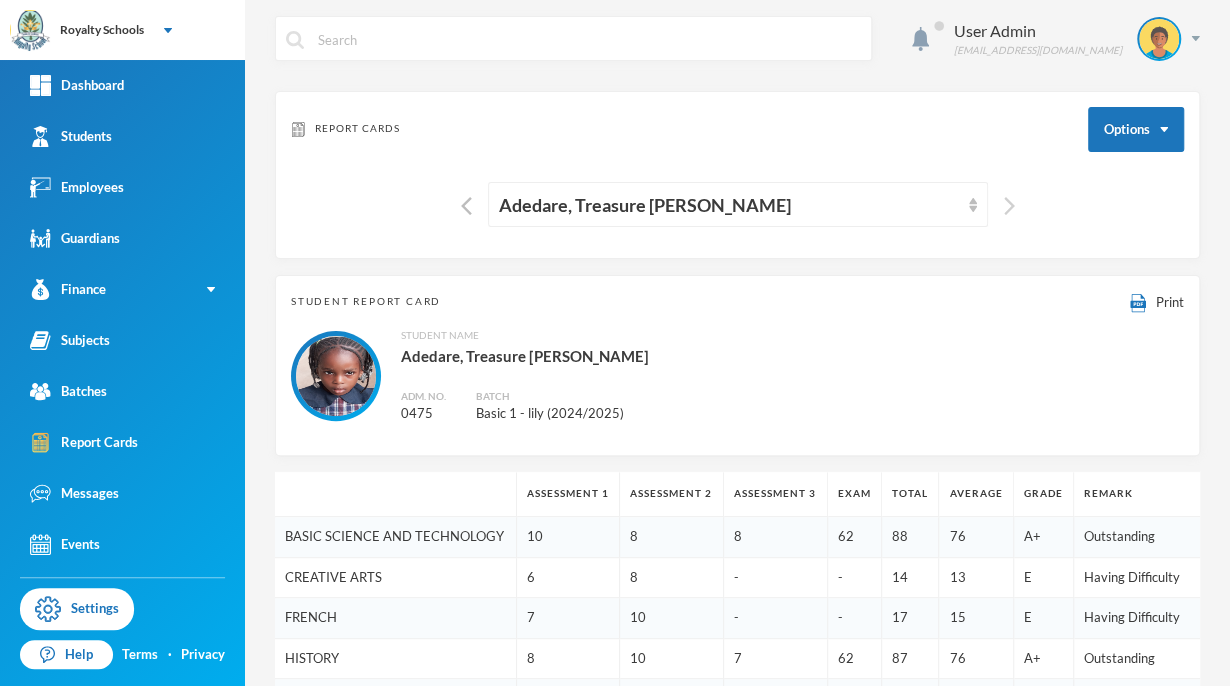 click at bounding box center (1009, 206) 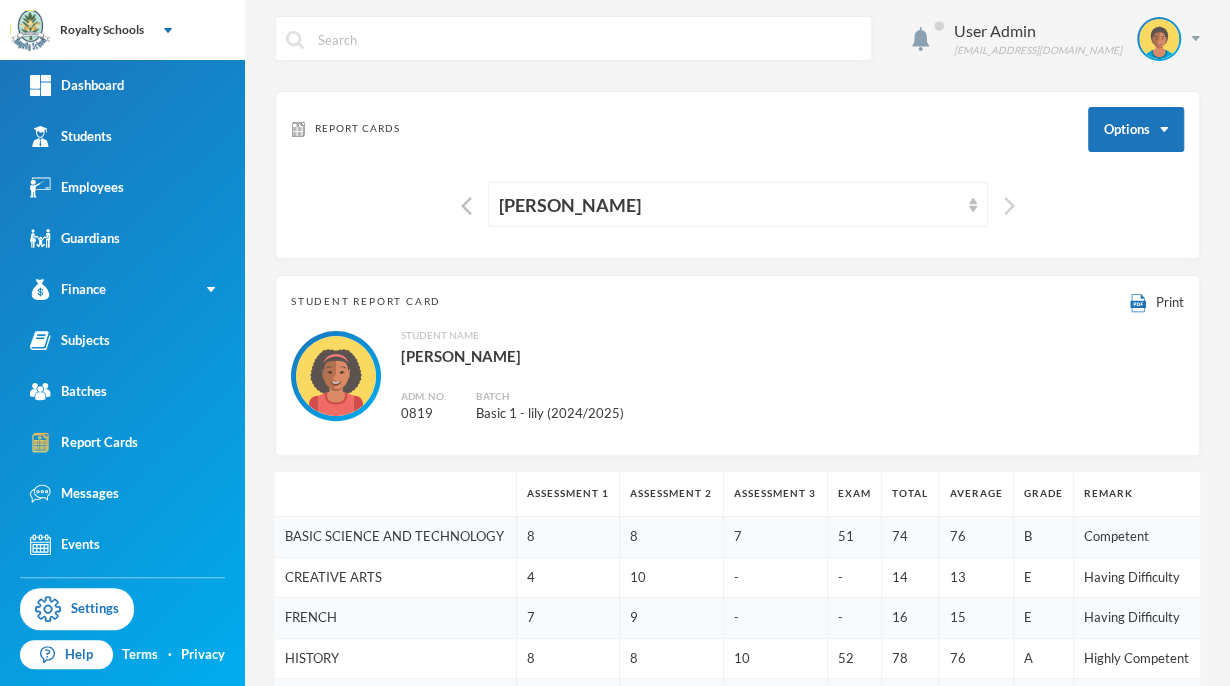 click at bounding box center (1009, 206) 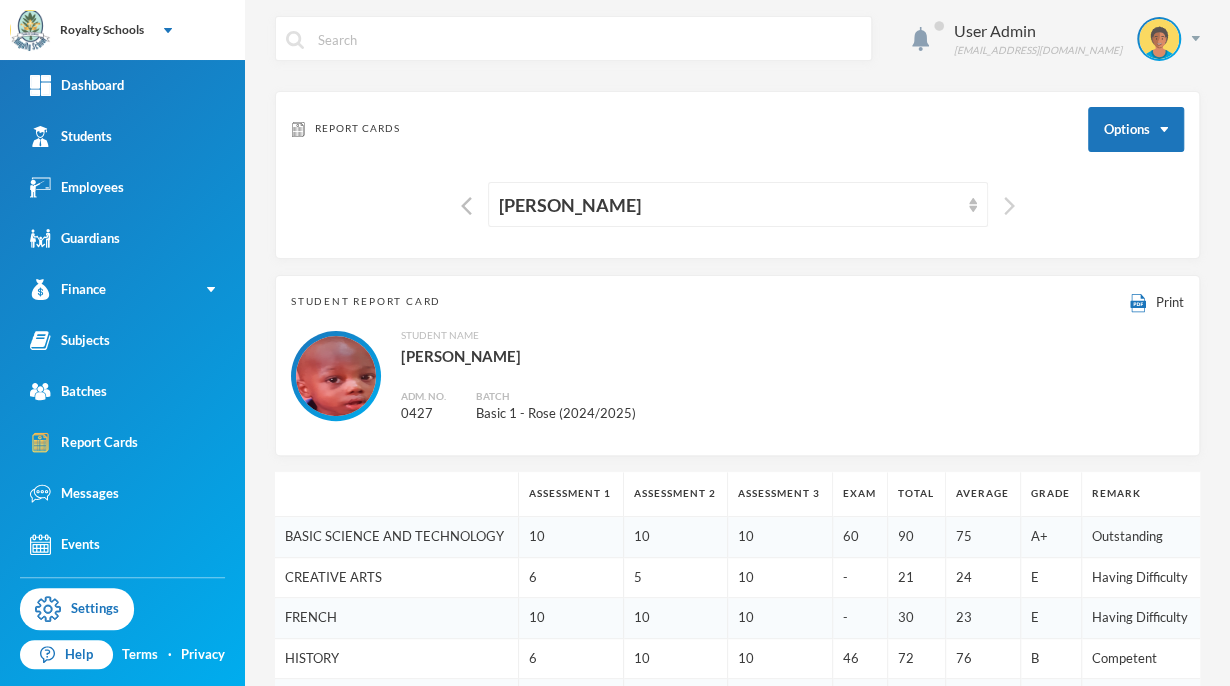 click at bounding box center (1009, 206) 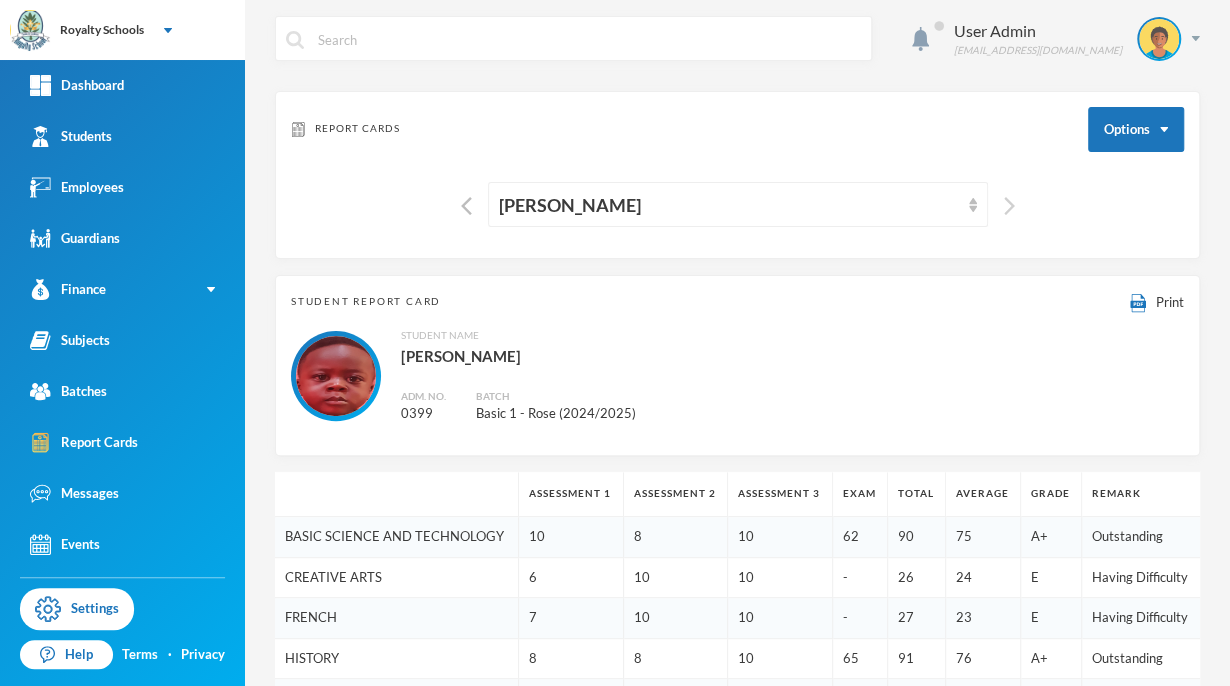 click at bounding box center [1009, 206] 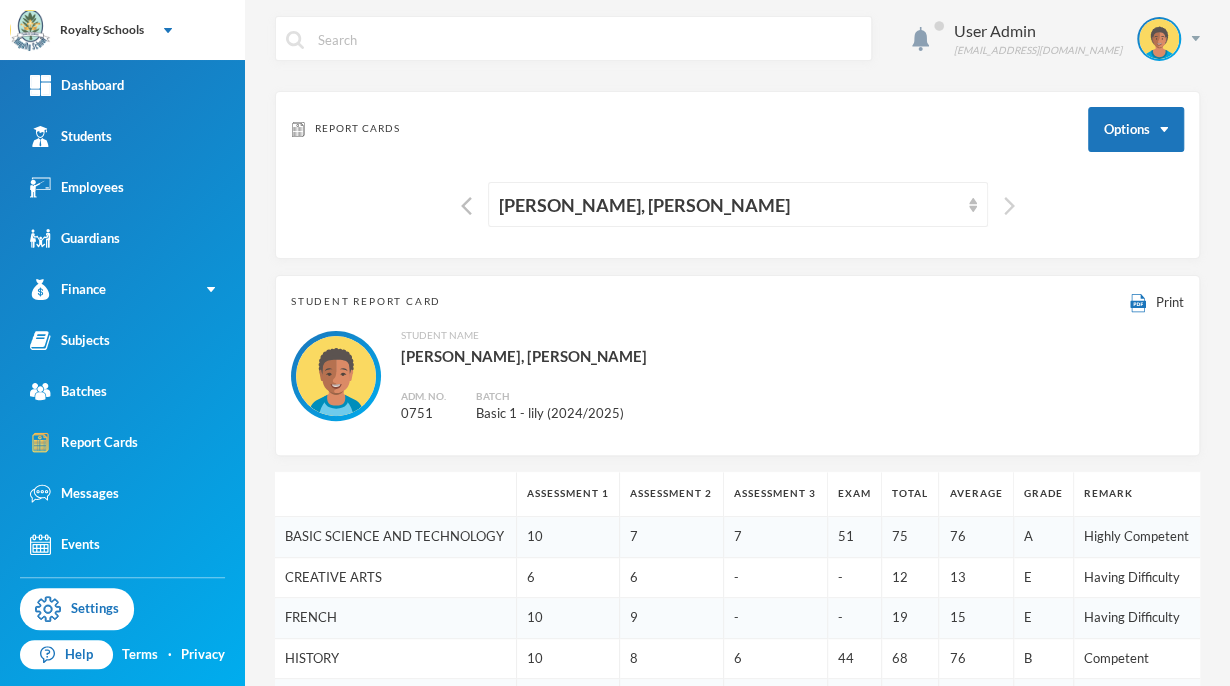 click at bounding box center (1009, 206) 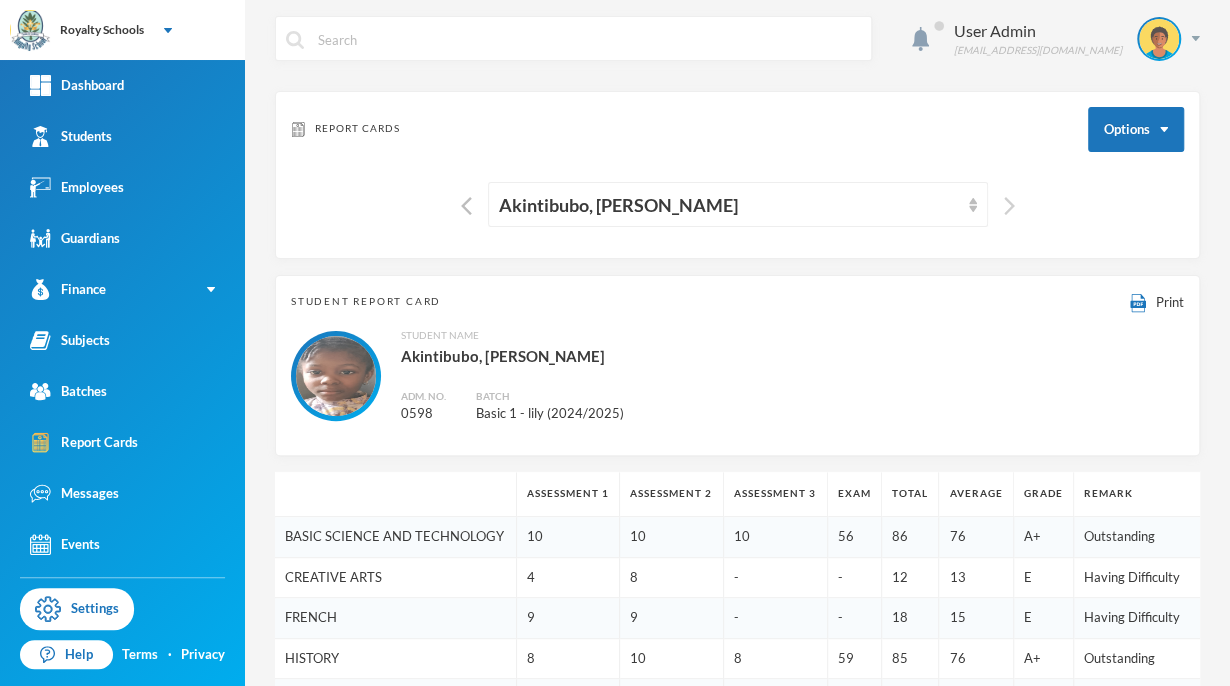 click at bounding box center (1009, 206) 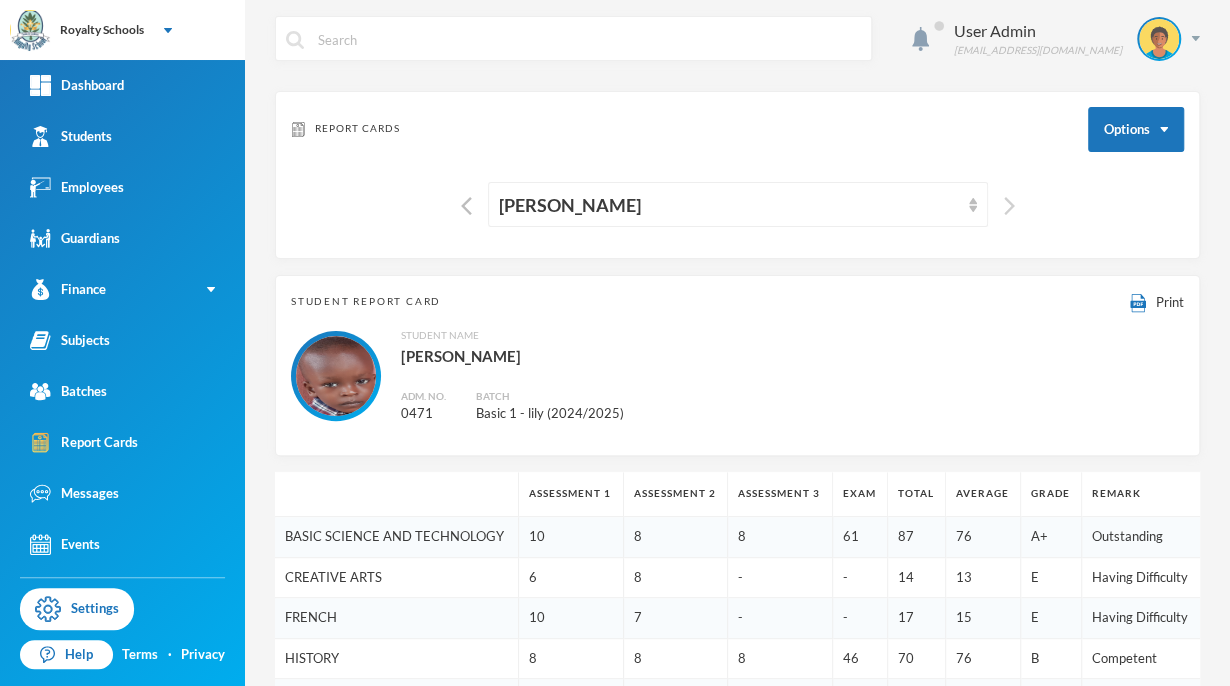 click at bounding box center [1009, 206] 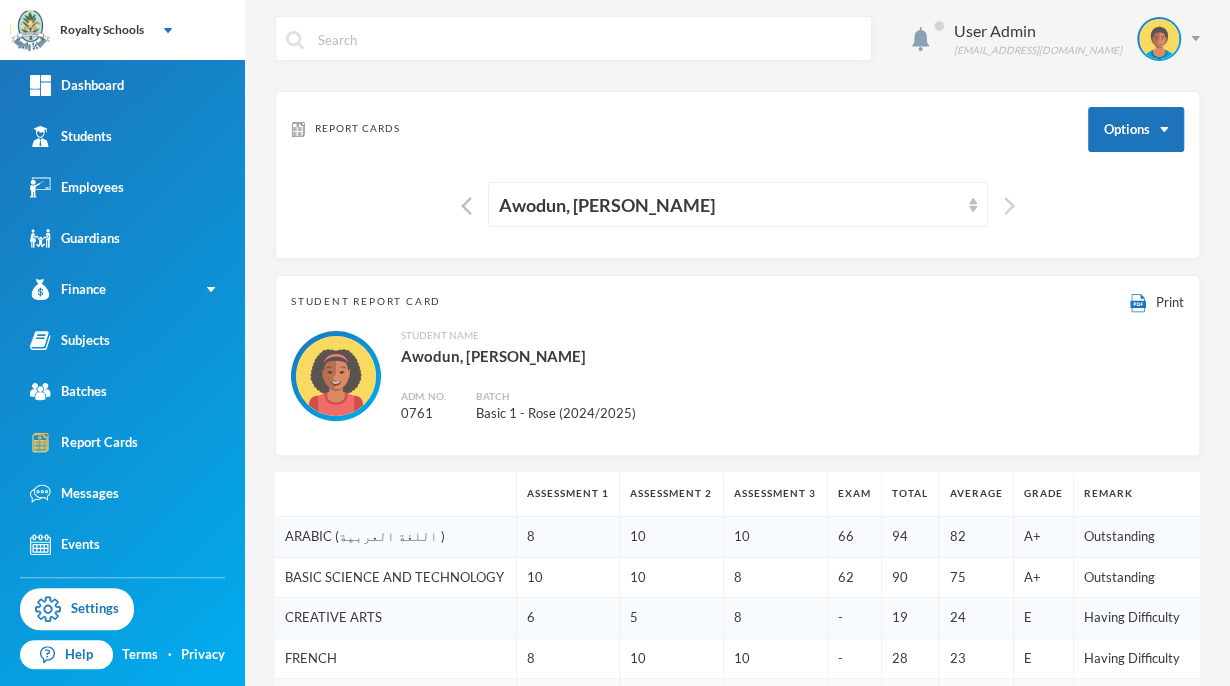 click at bounding box center [1009, 206] 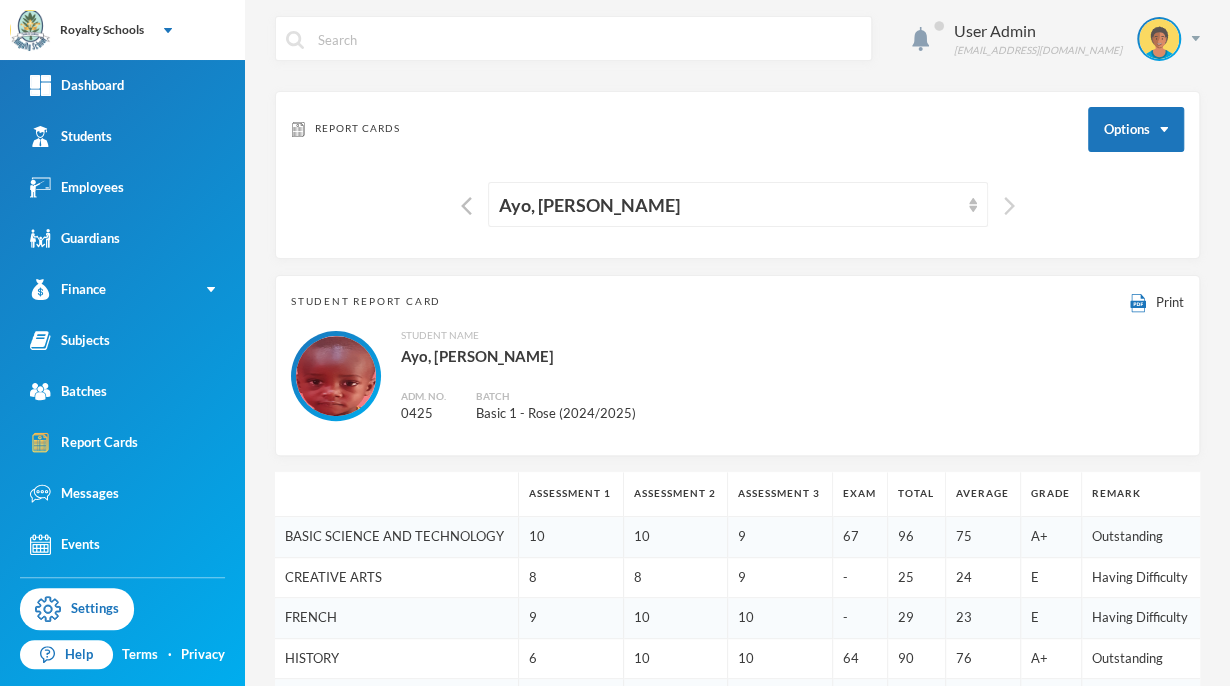 click at bounding box center (1009, 206) 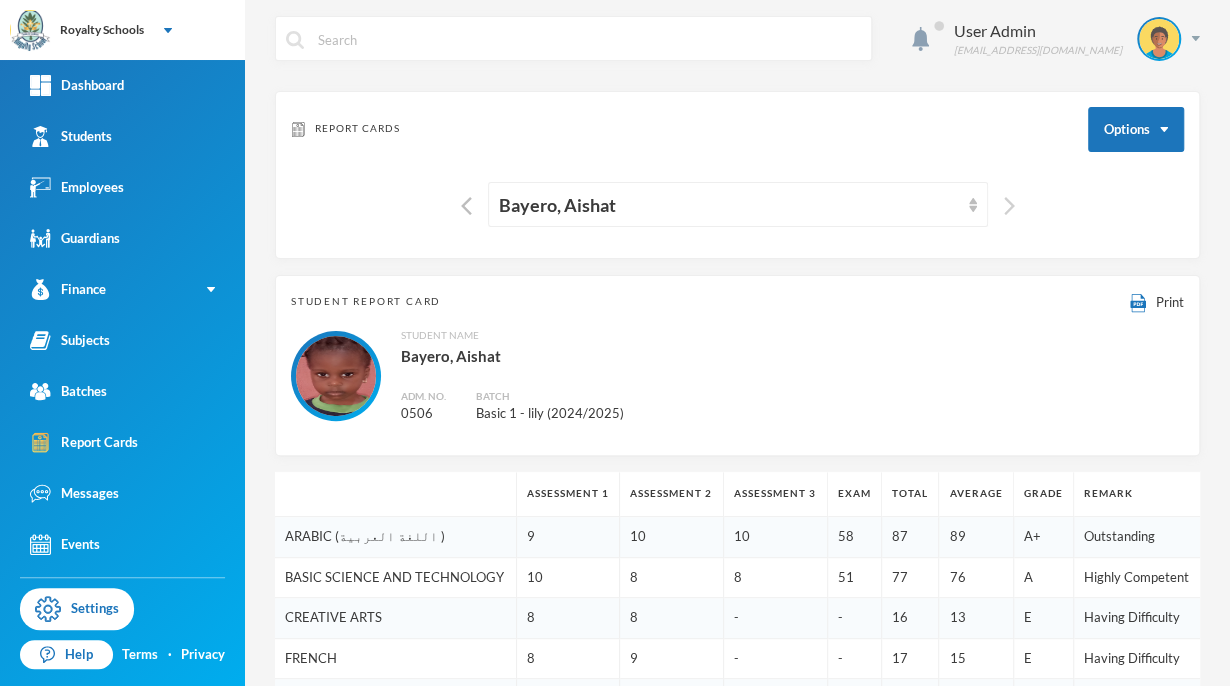 click at bounding box center (1009, 206) 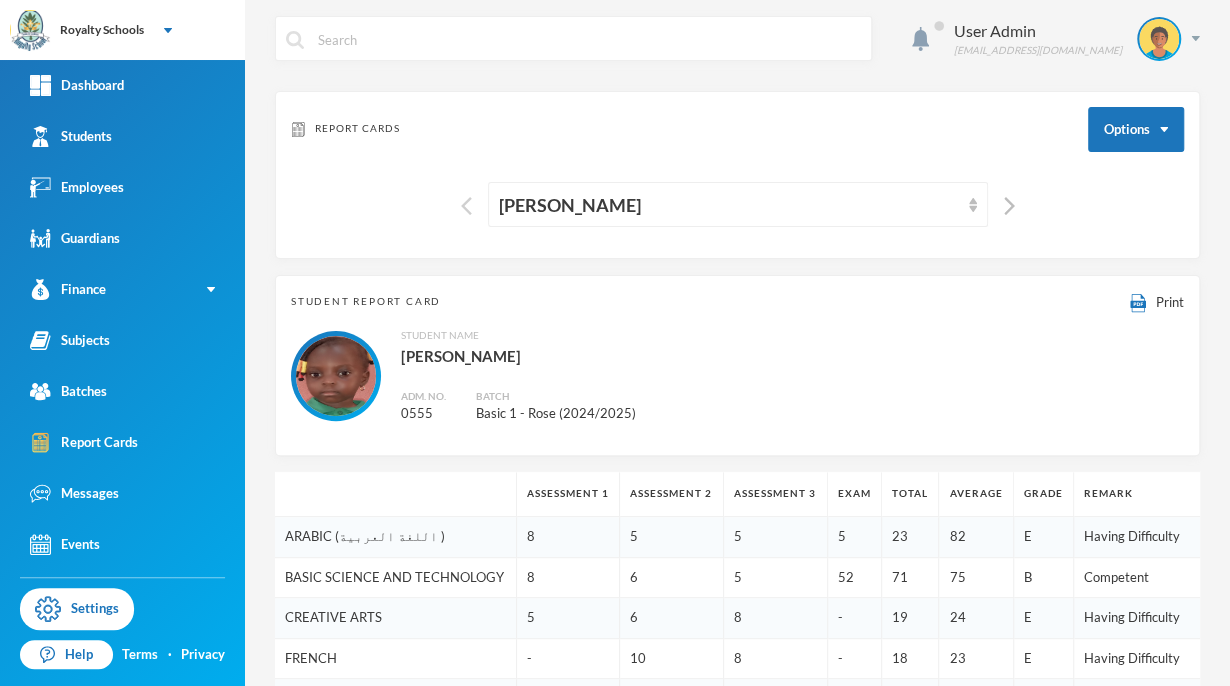 click at bounding box center [466, 206] 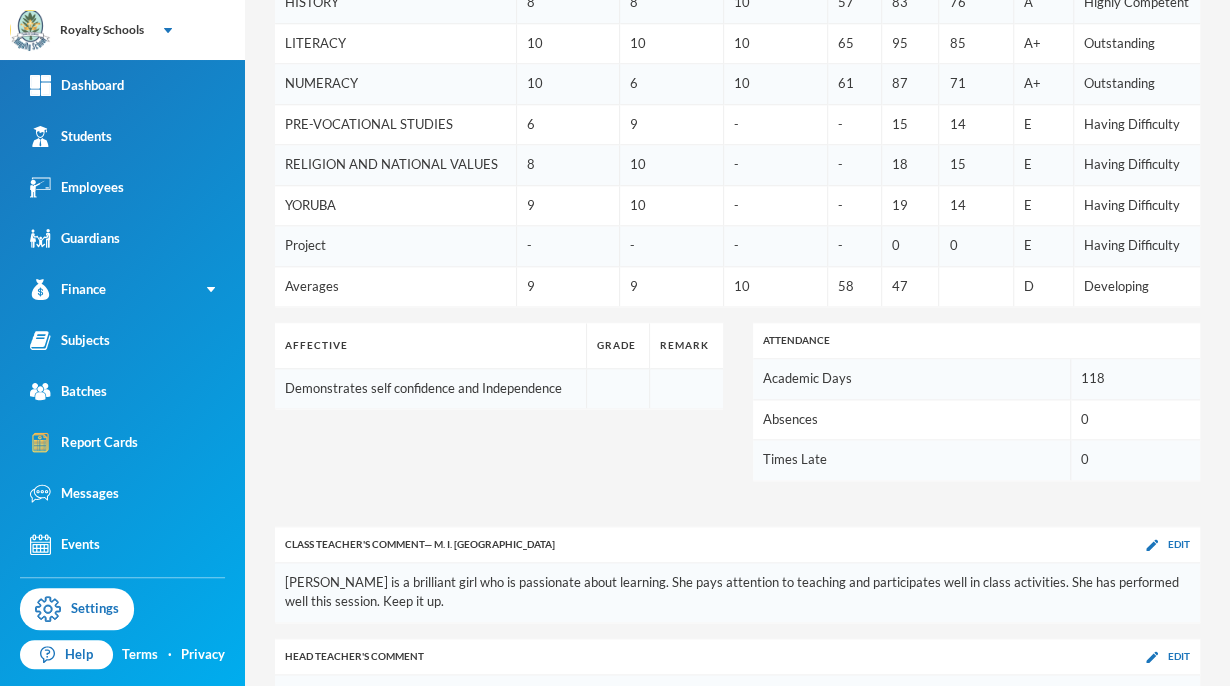 scroll, scrollTop: 796, scrollLeft: 0, axis: vertical 